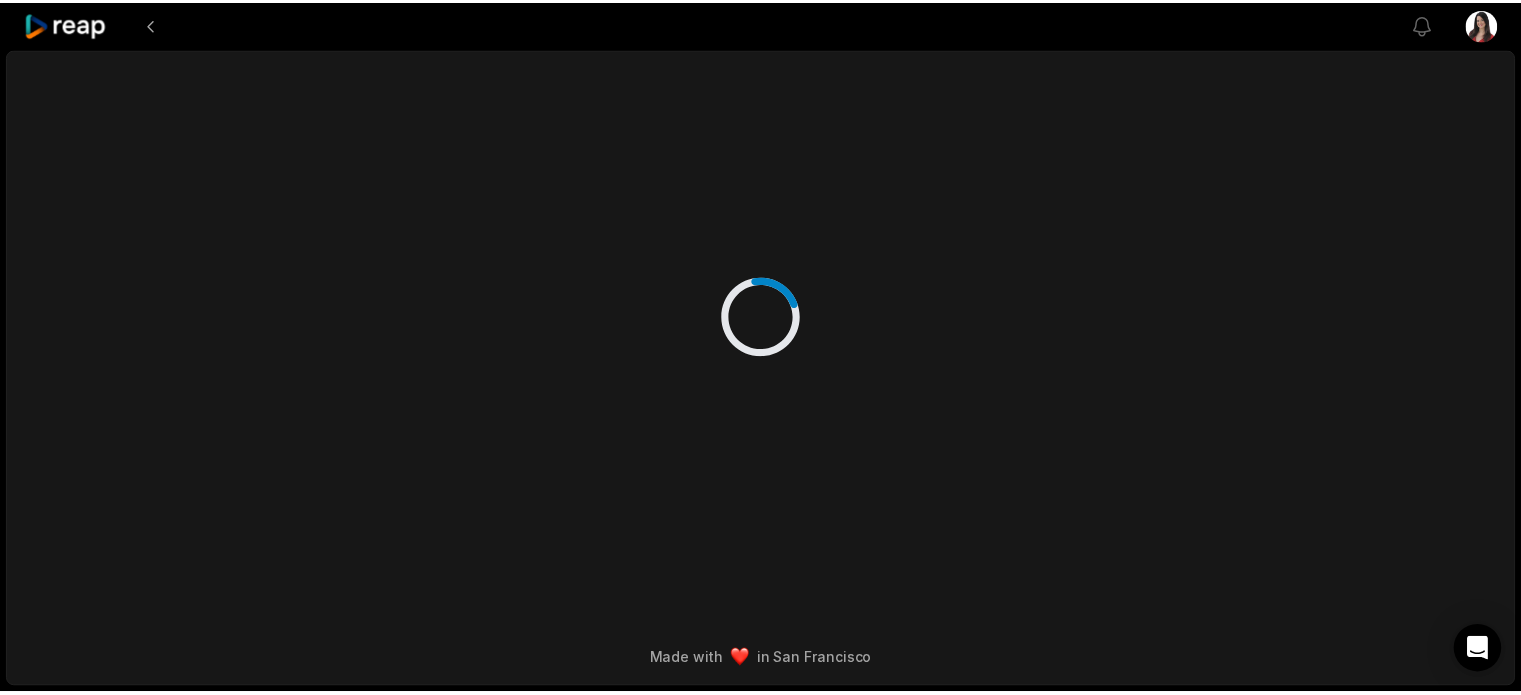 scroll, scrollTop: 0, scrollLeft: 0, axis: both 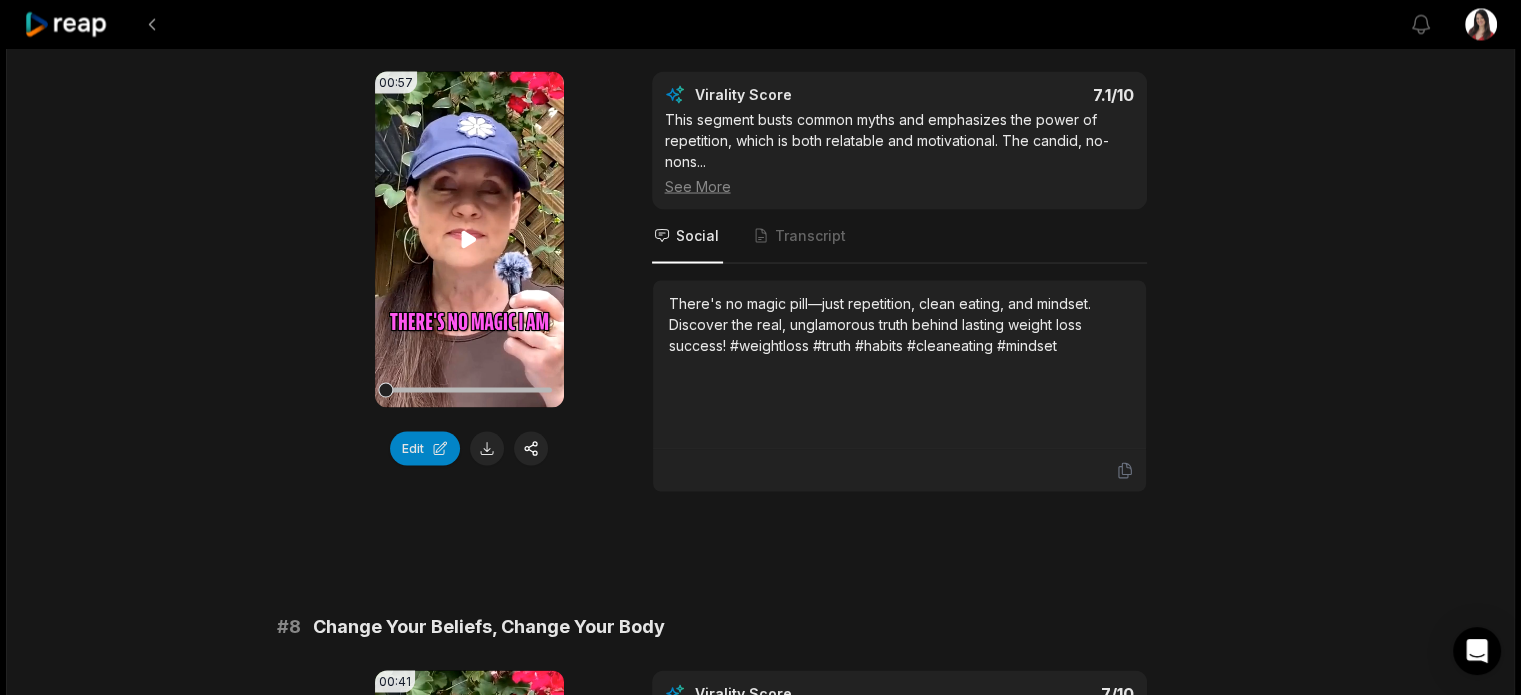 click 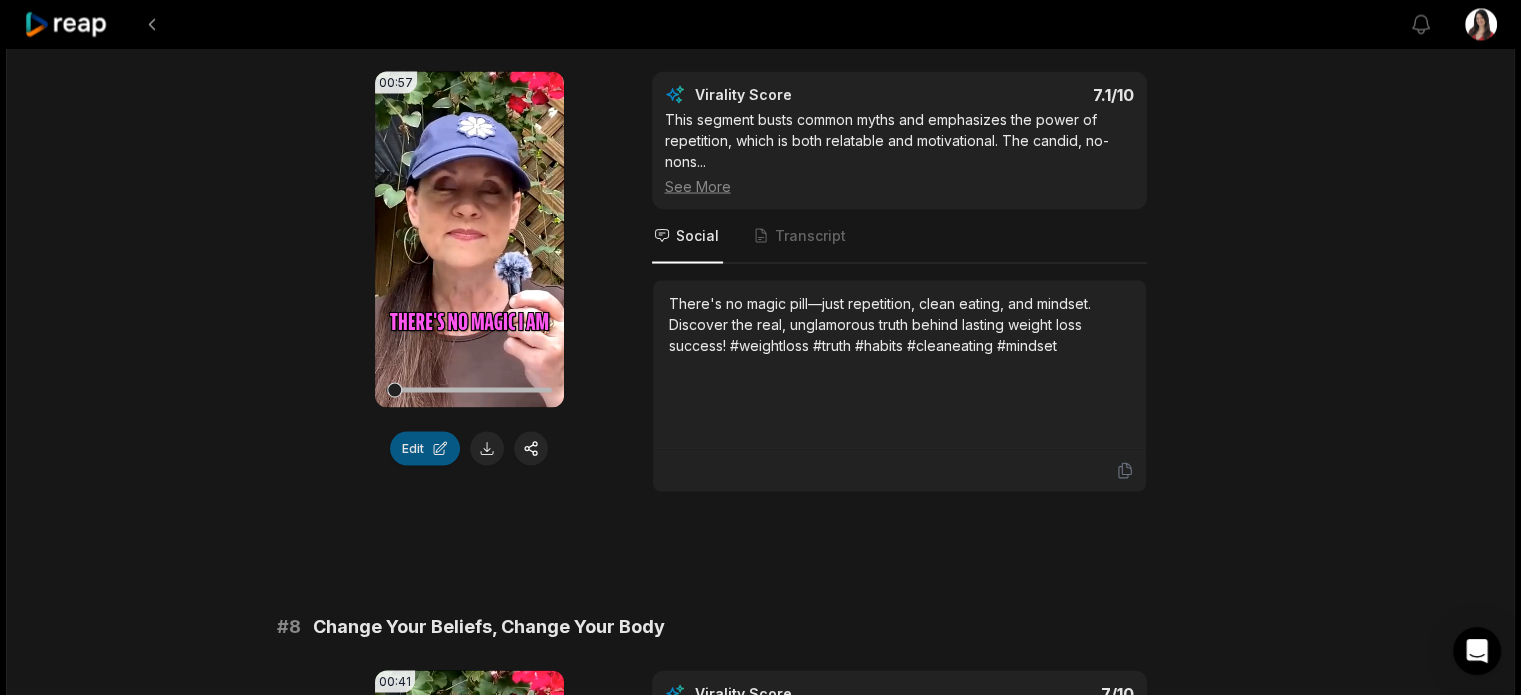 click on "Edit" at bounding box center [425, 448] 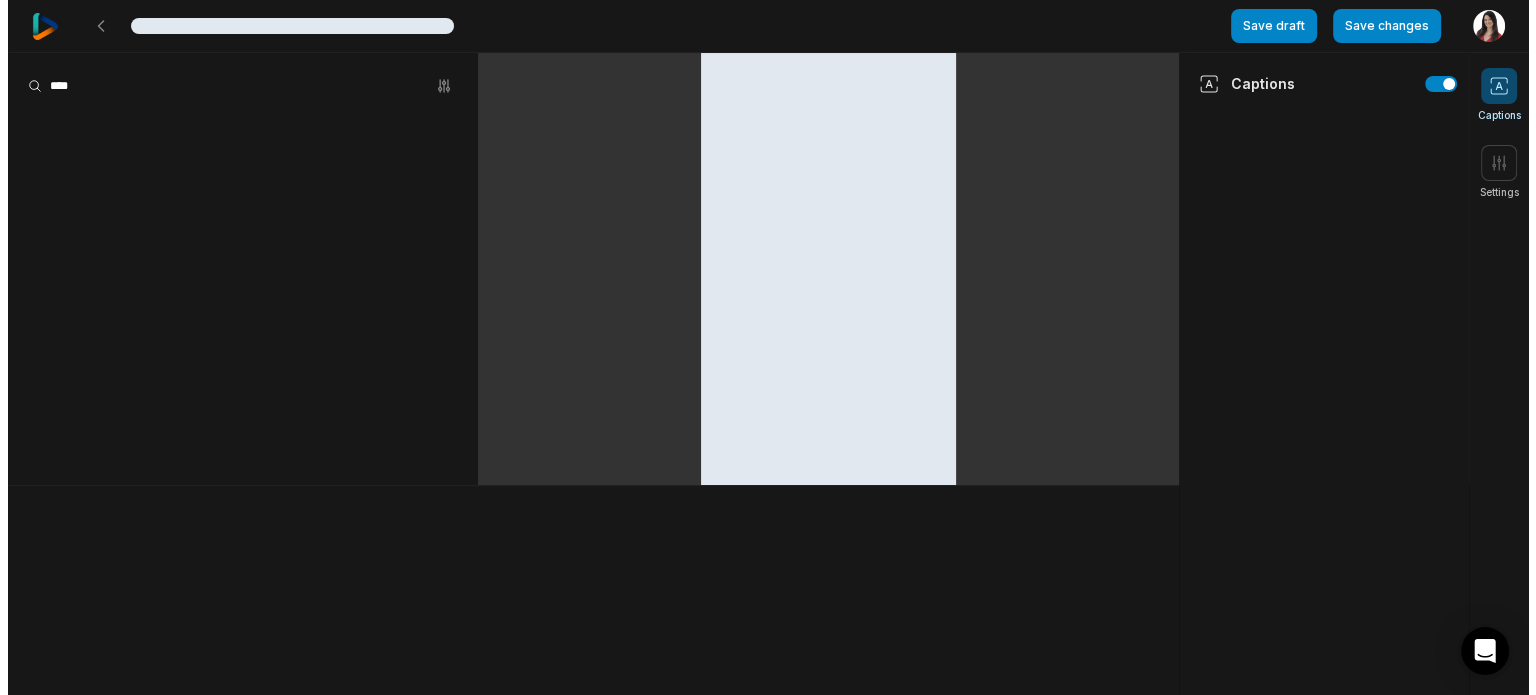 scroll, scrollTop: 0, scrollLeft: 0, axis: both 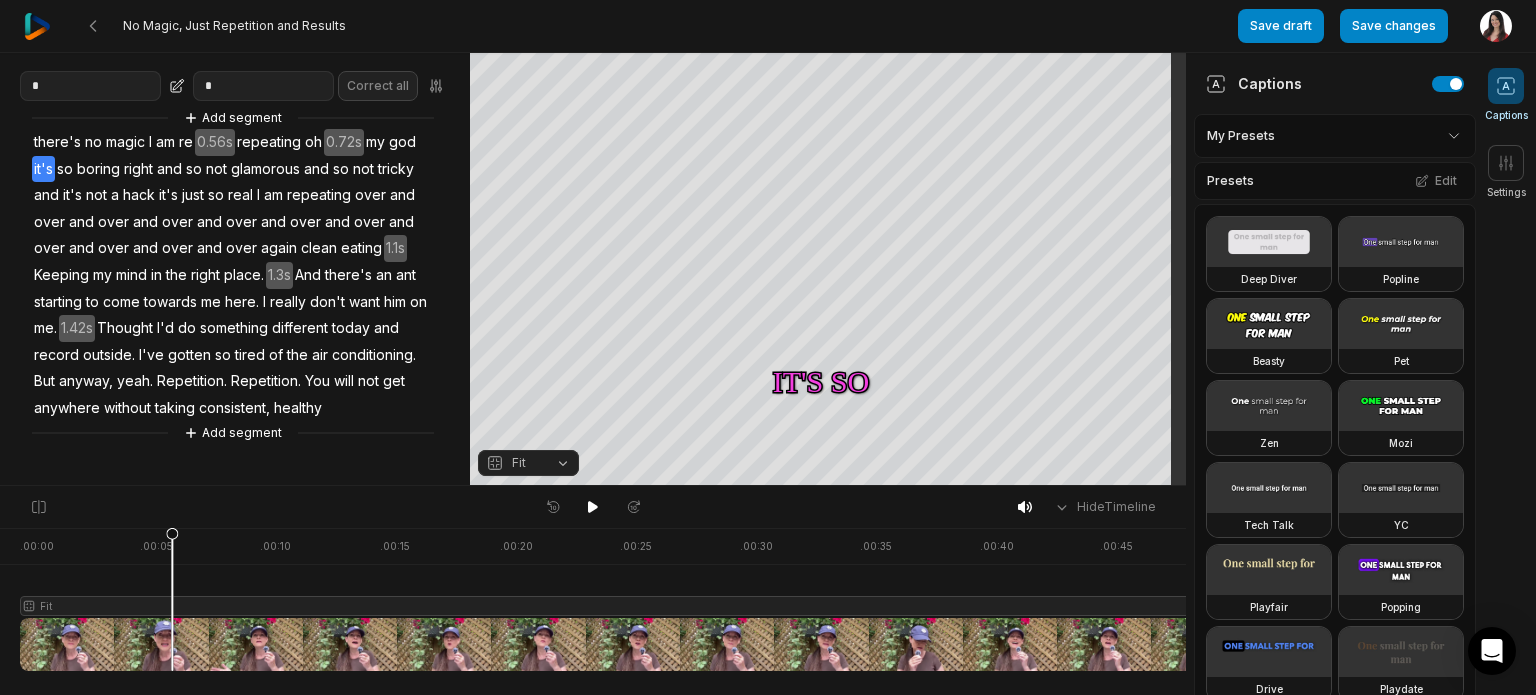 click on "re" at bounding box center [186, 142] 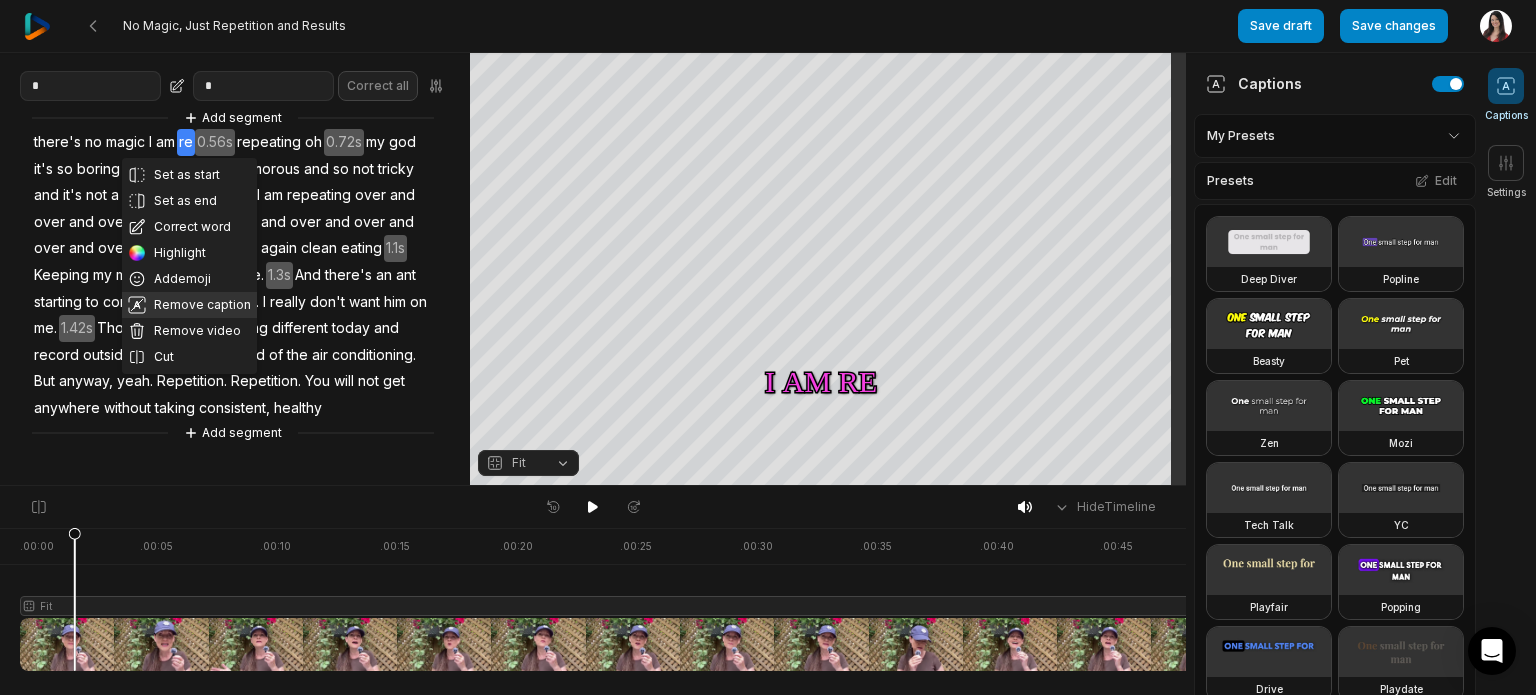 click on "Remove caption" at bounding box center (189, 305) 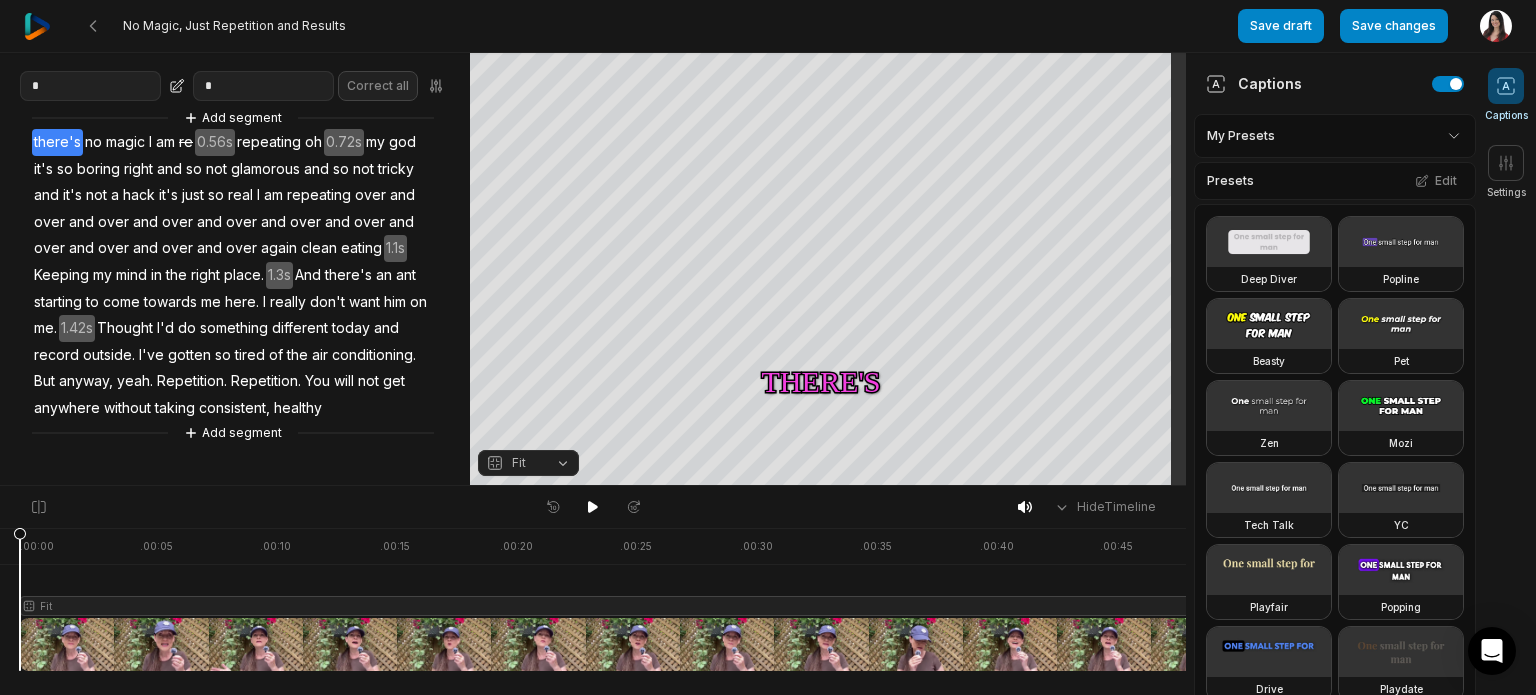 drag, startPoint x: 75, startPoint y: 543, endPoint x: 0, endPoint y: 564, distance: 77.88453 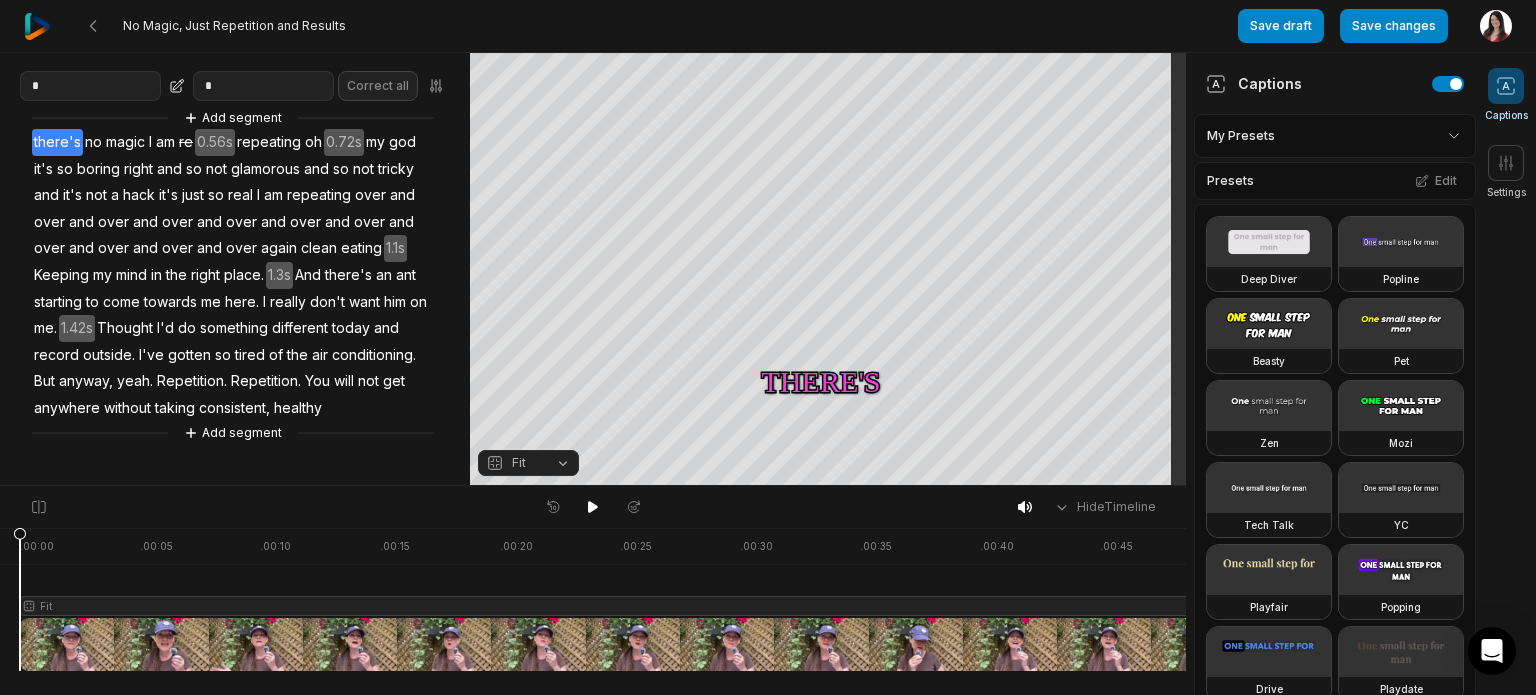 click 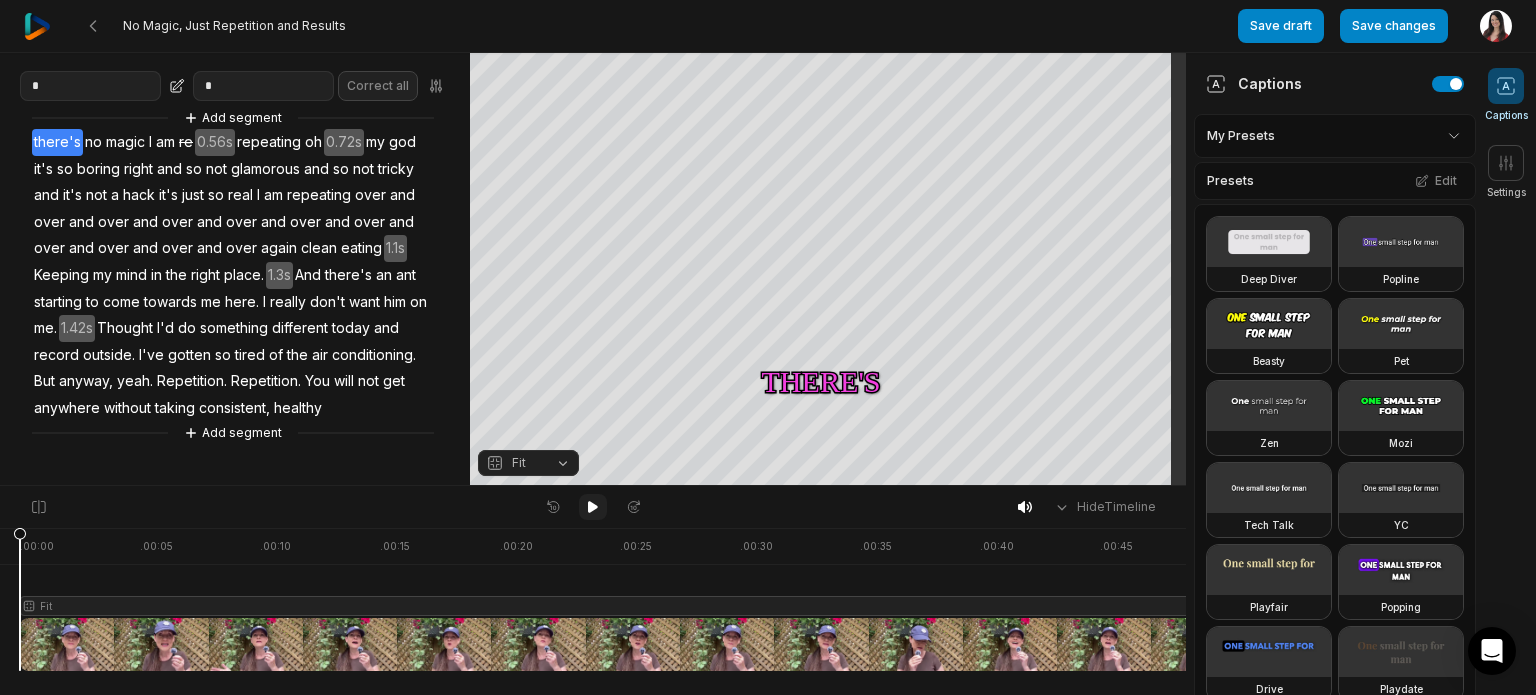 click at bounding box center [593, 507] 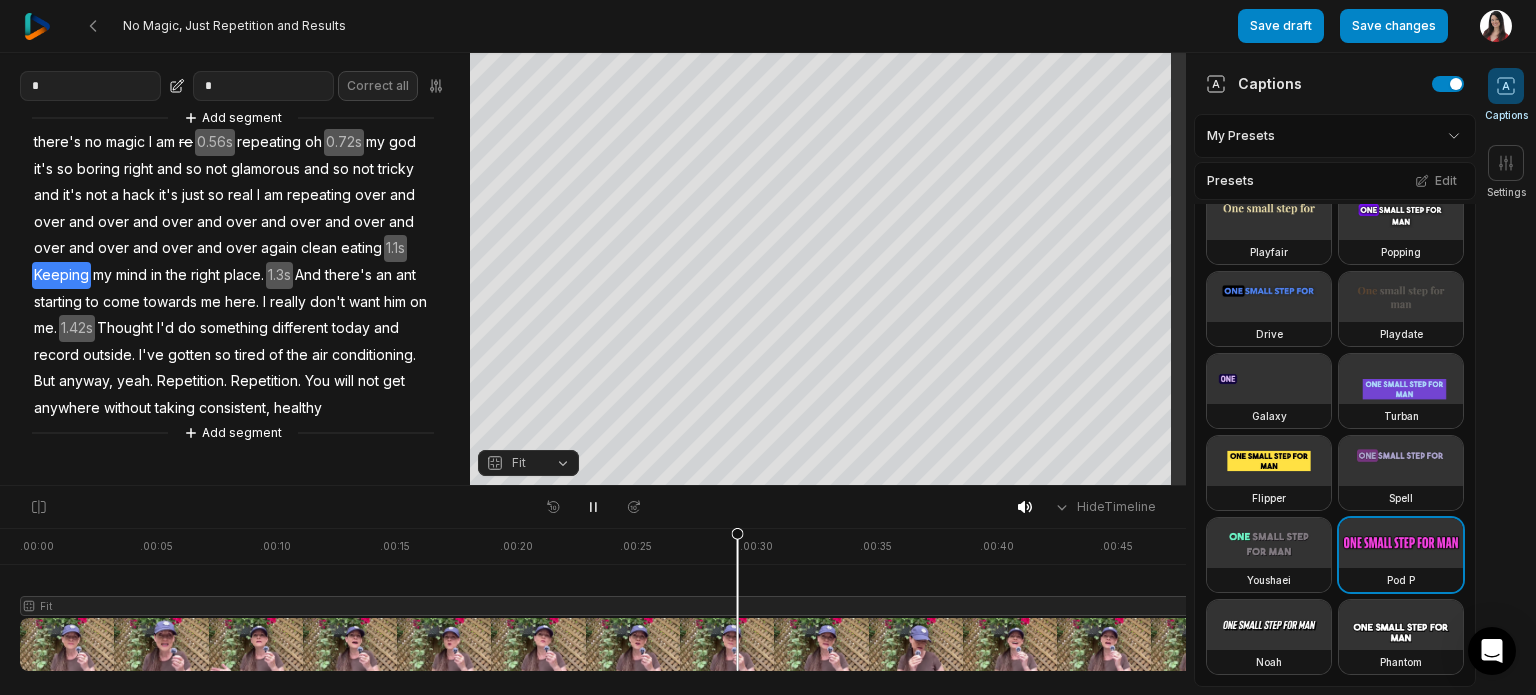 scroll, scrollTop: 814, scrollLeft: 0, axis: vertical 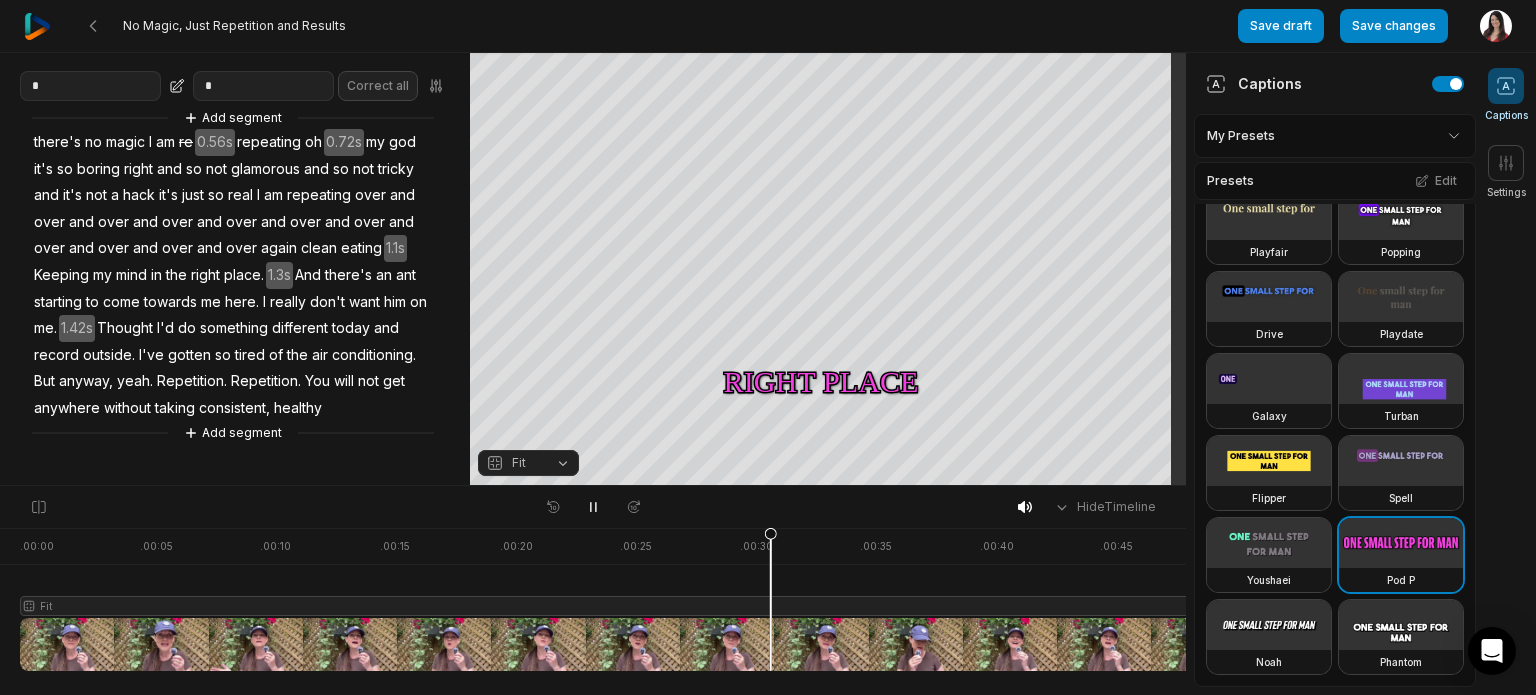 click at bounding box center [1401, 379] 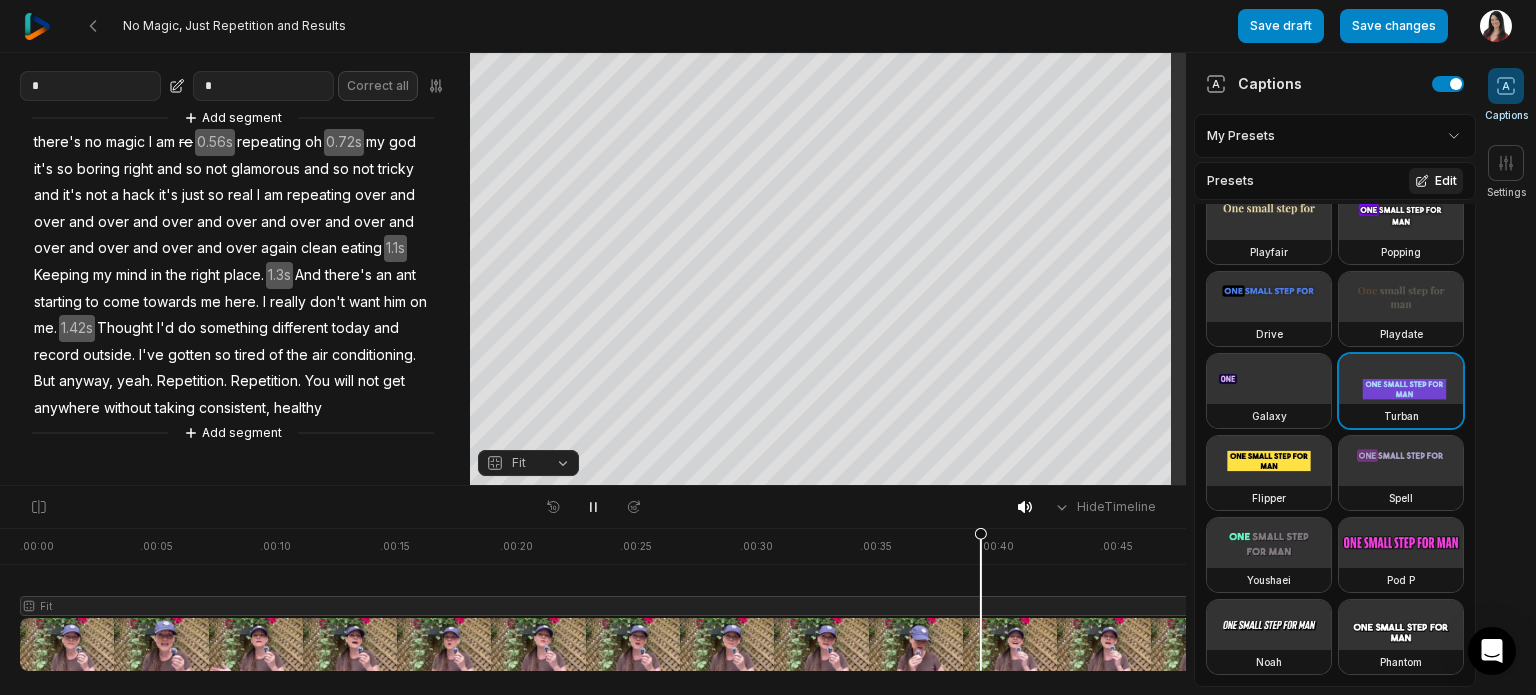 click on "Edit" at bounding box center [1436, 181] 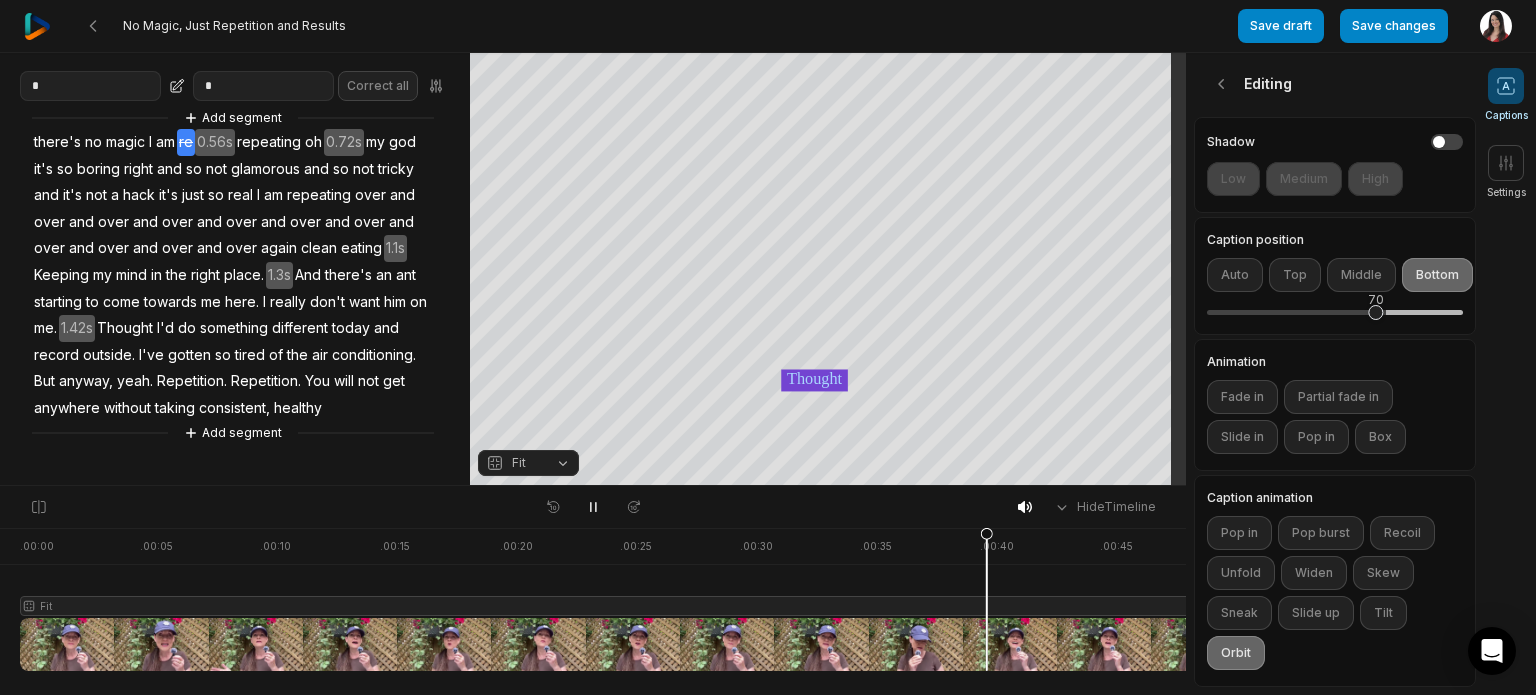 scroll, scrollTop: 538, scrollLeft: 0, axis: vertical 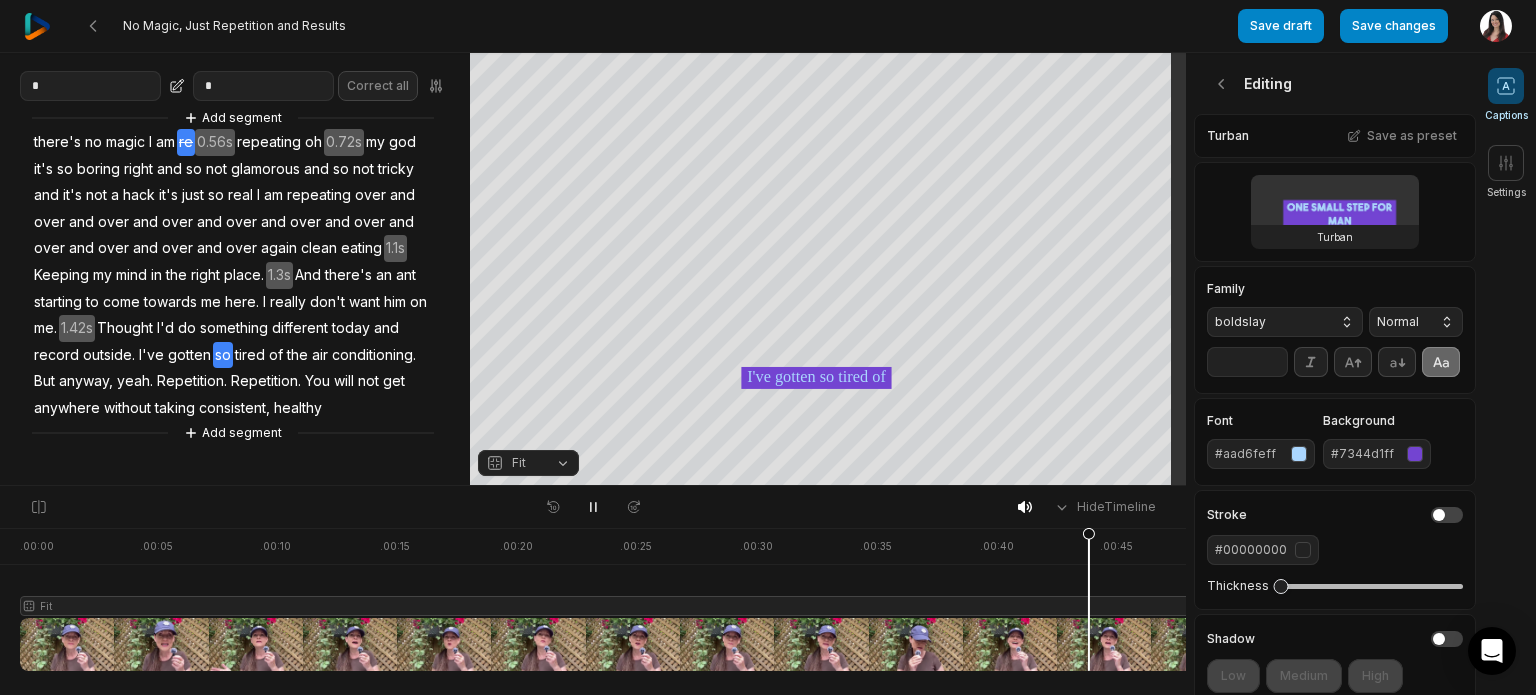 click on "**" at bounding box center (1247, 362) 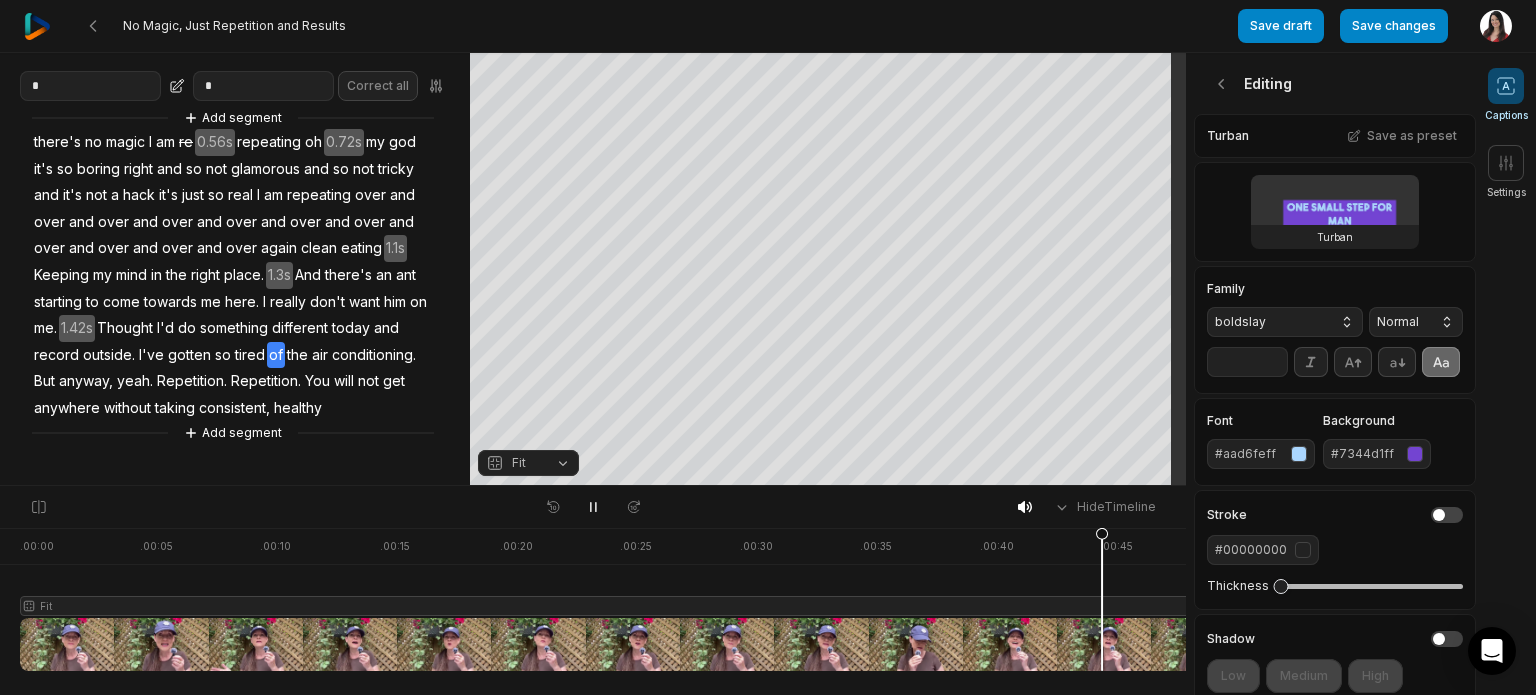 click on "**" at bounding box center (1247, 362) 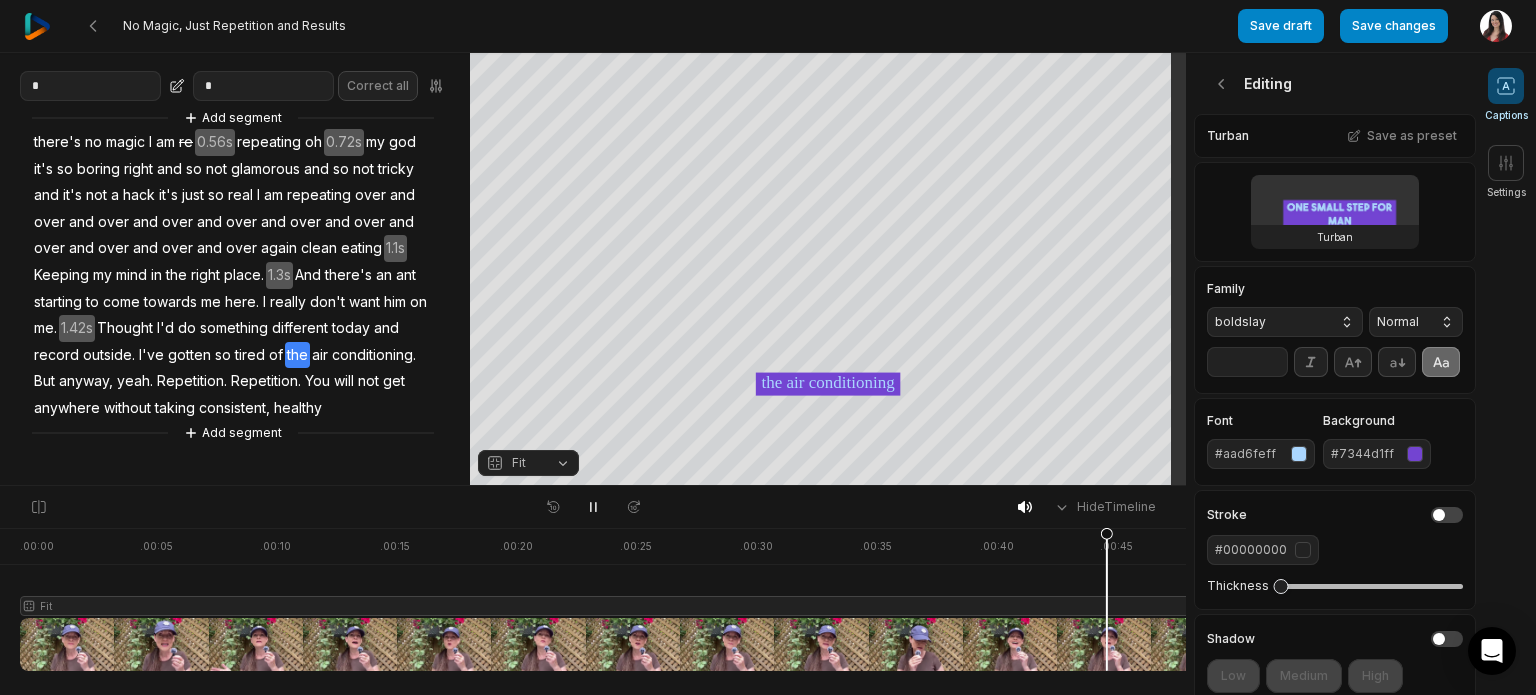 click on "**" at bounding box center (1247, 362) 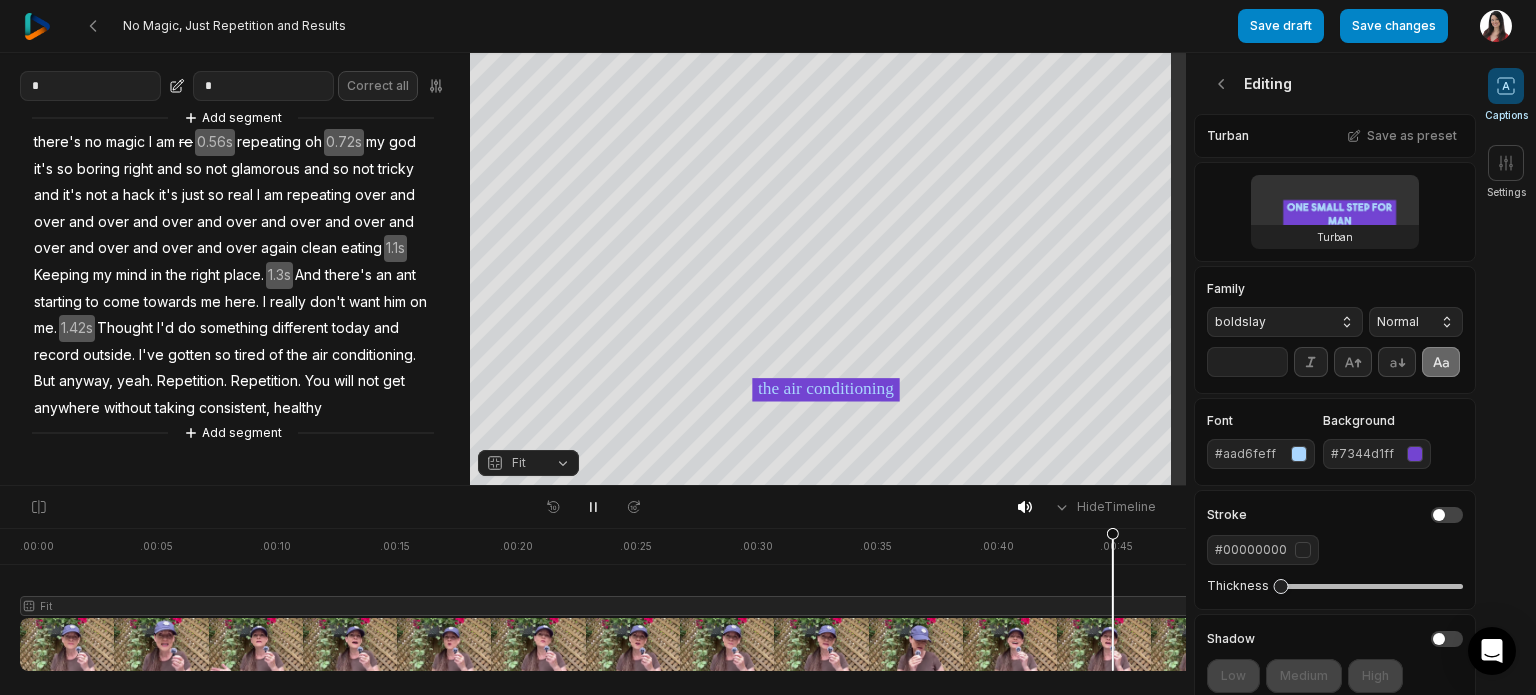 click on "**" at bounding box center [1247, 362] 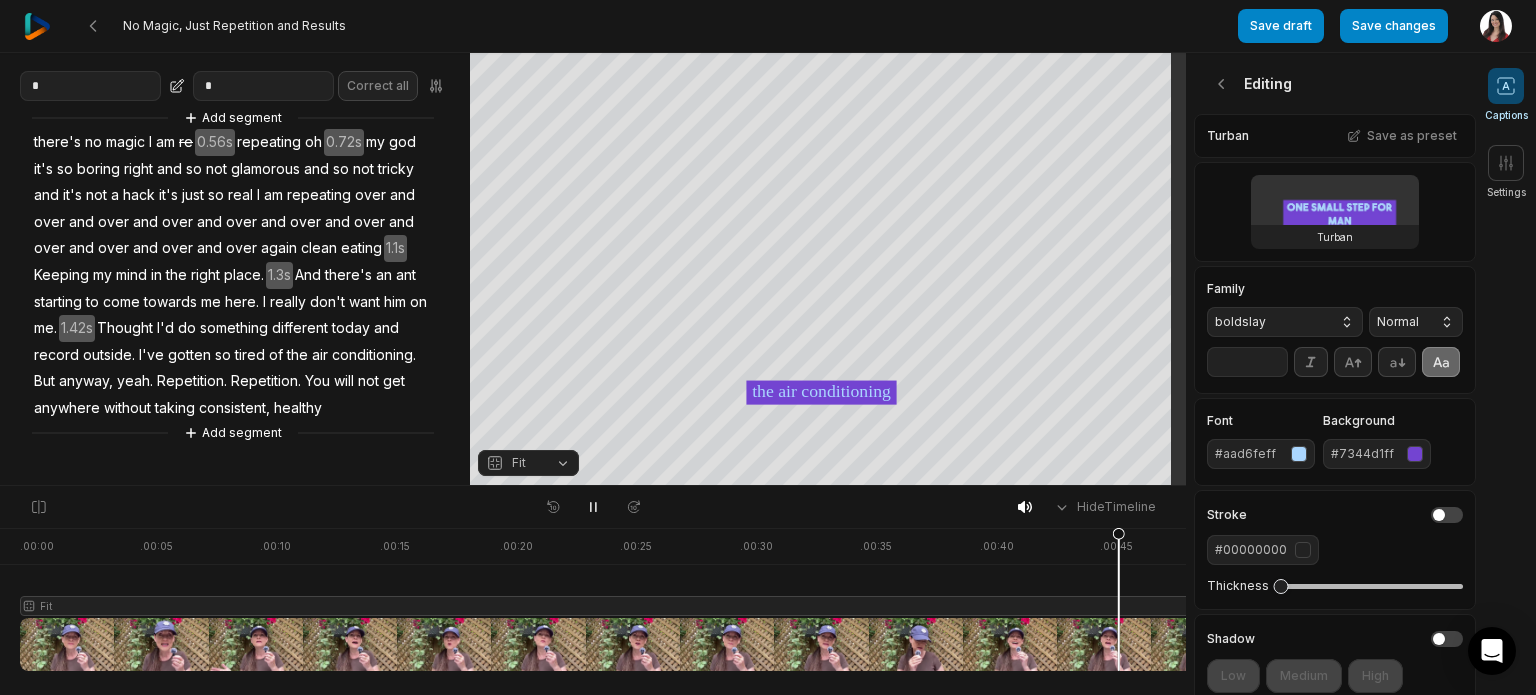click on "**" at bounding box center (1247, 362) 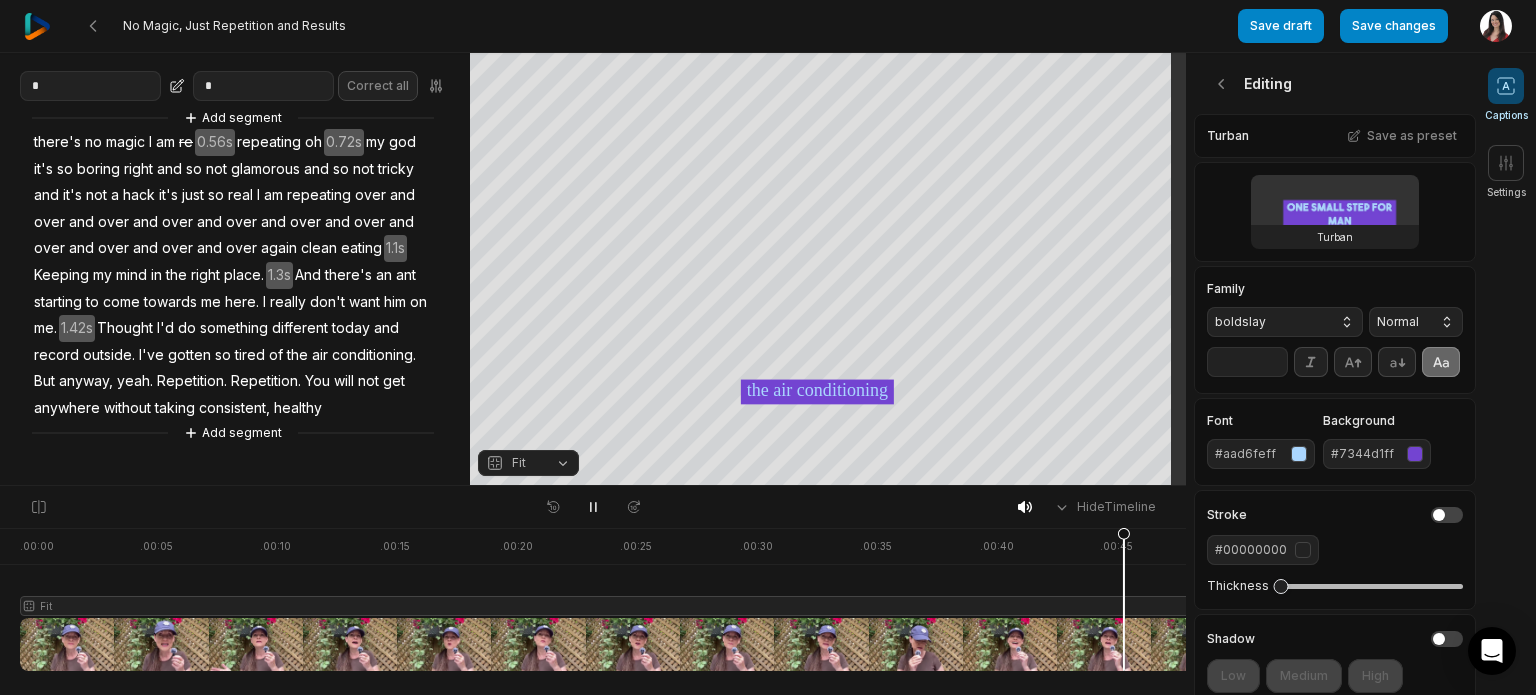 click on "**" at bounding box center (1247, 362) 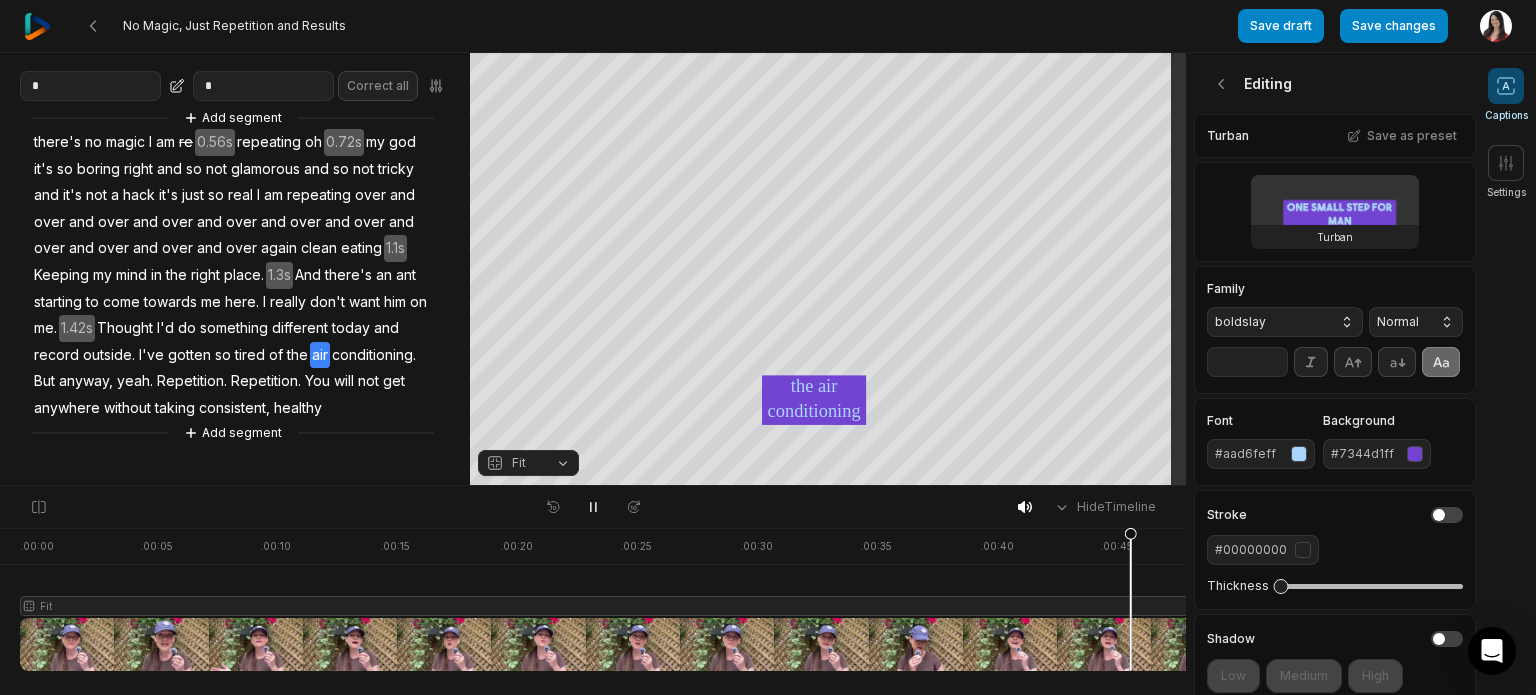 click on "**" at bounding box center [1247, 362] 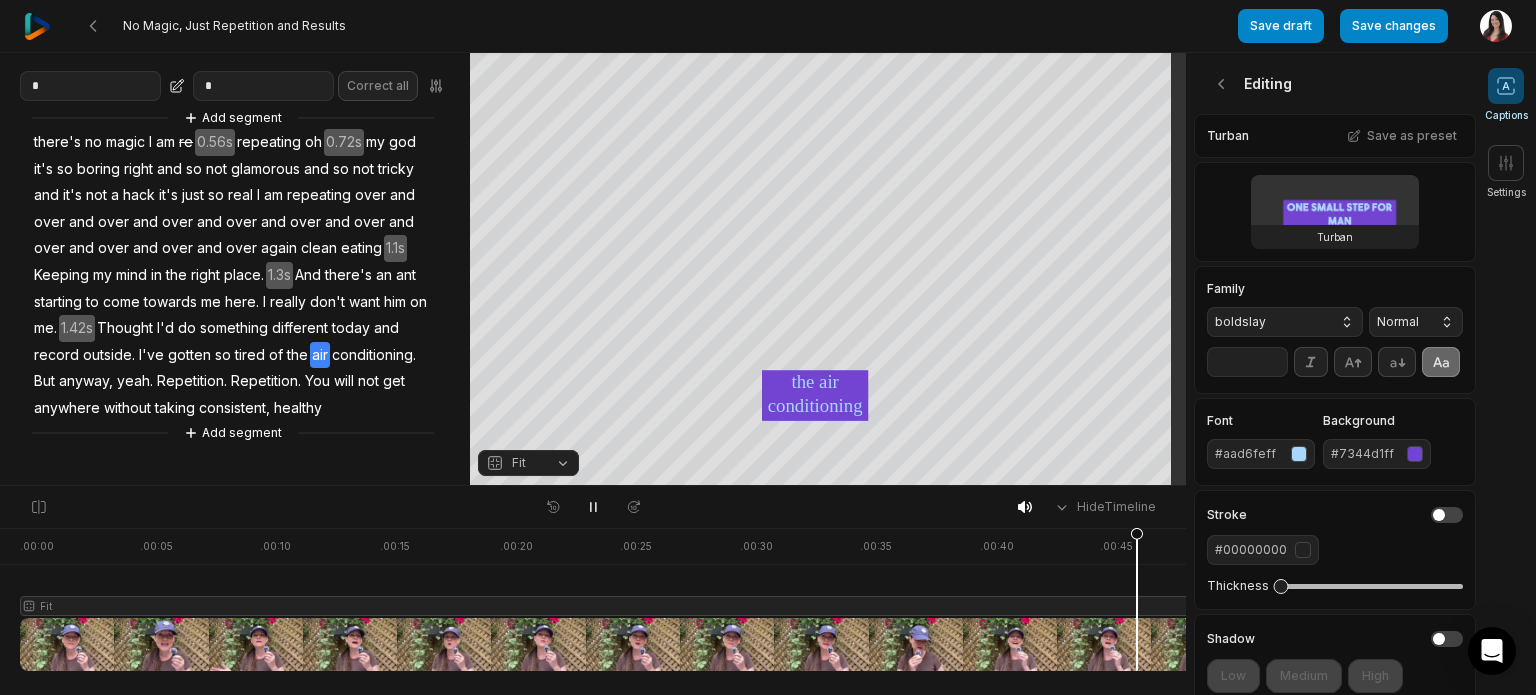 click on "**" at bounding box center (1247, 362) 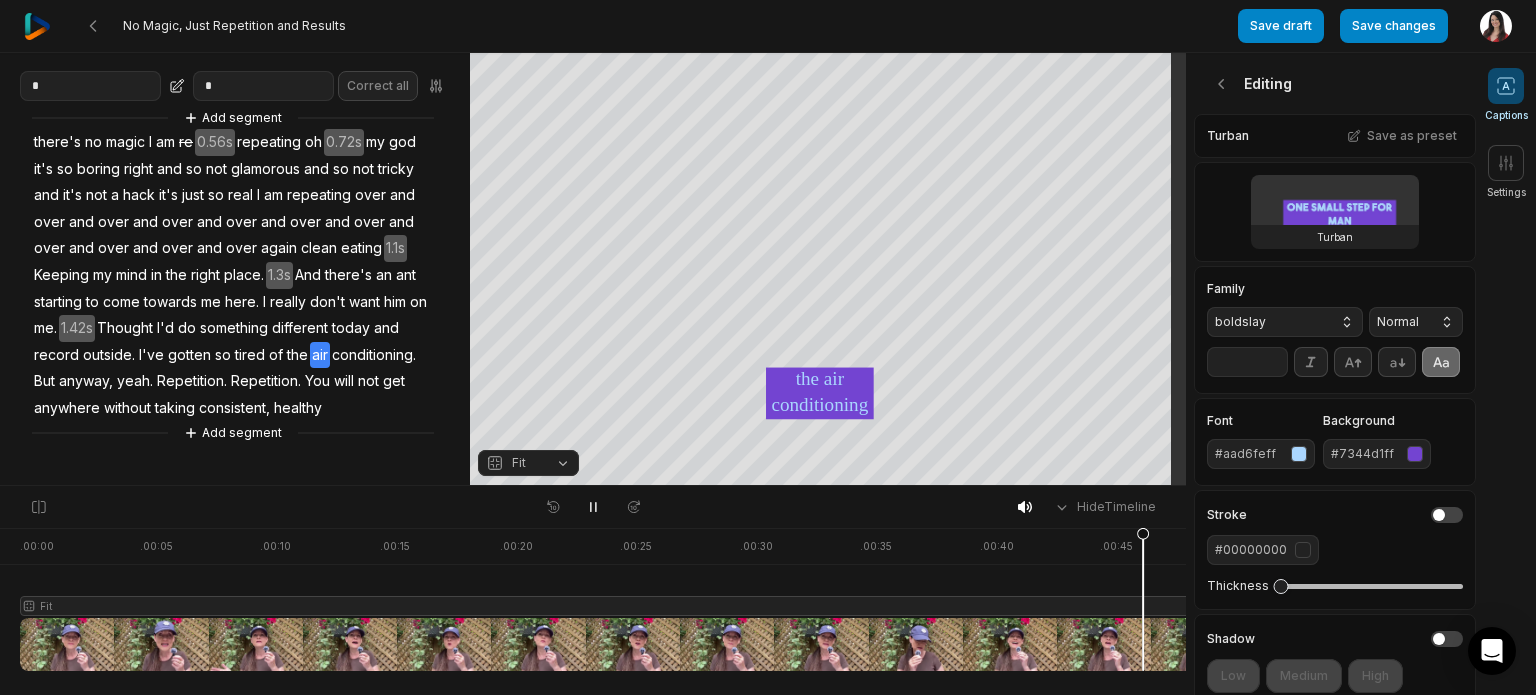 click on "**" at bounding box center [1247, 362] 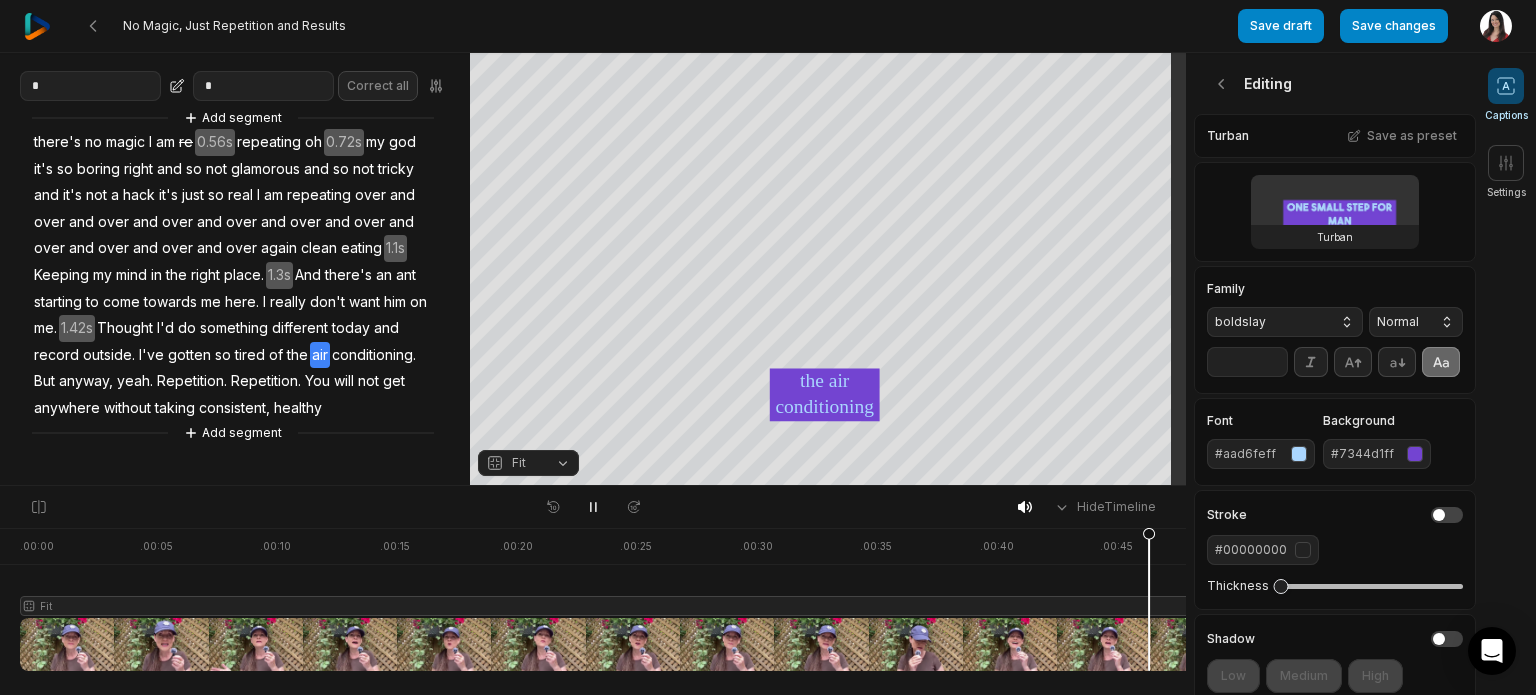 click on "**" at bounding box center [1247, 362] 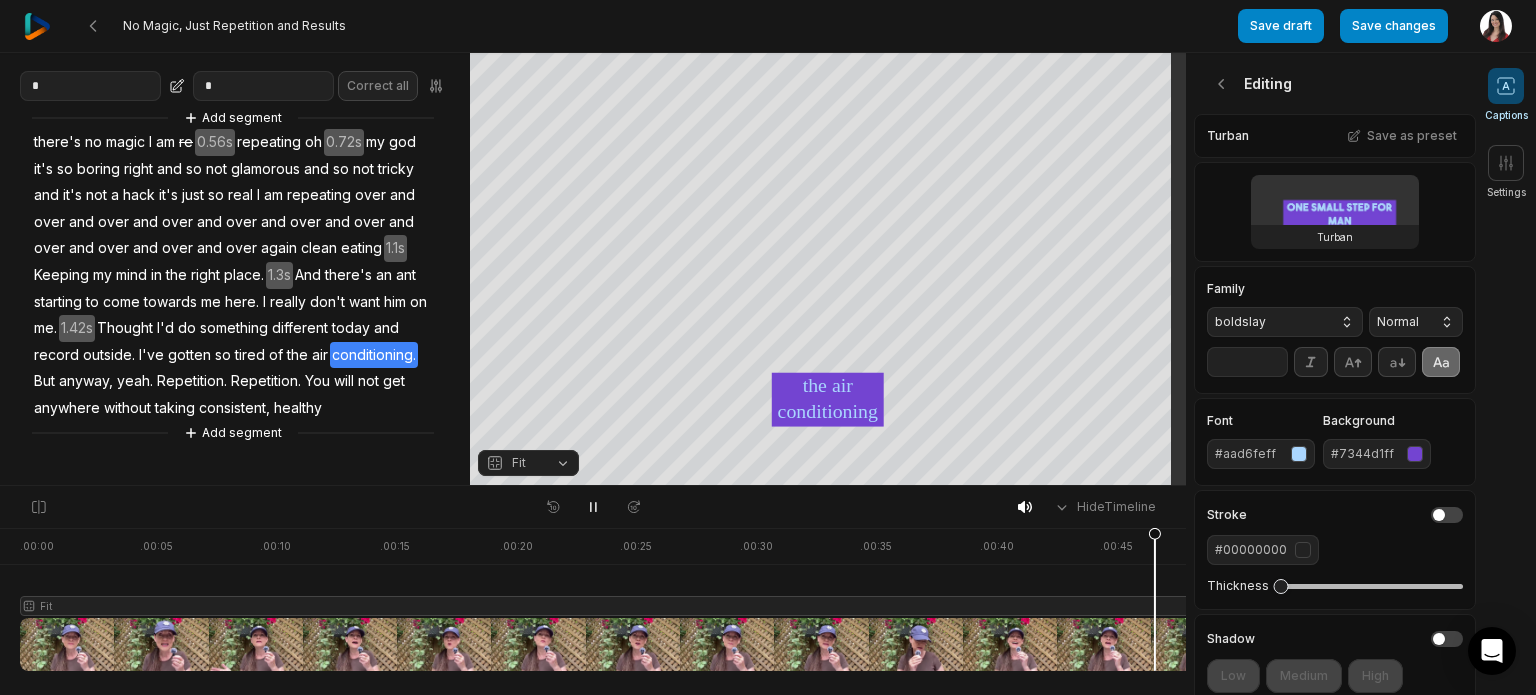 click on "**" at bounding box center (1247, 362) 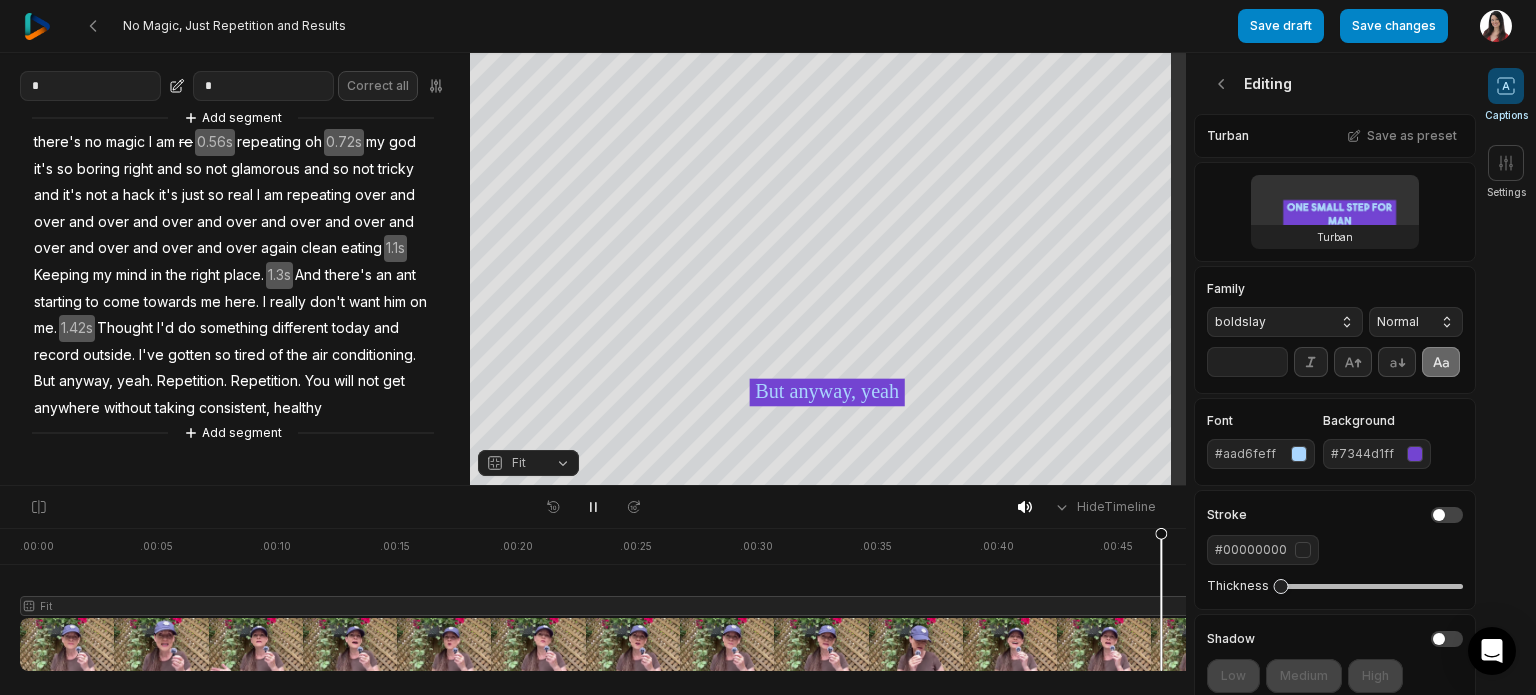 click on "**" at bounding box center [1247, 362] 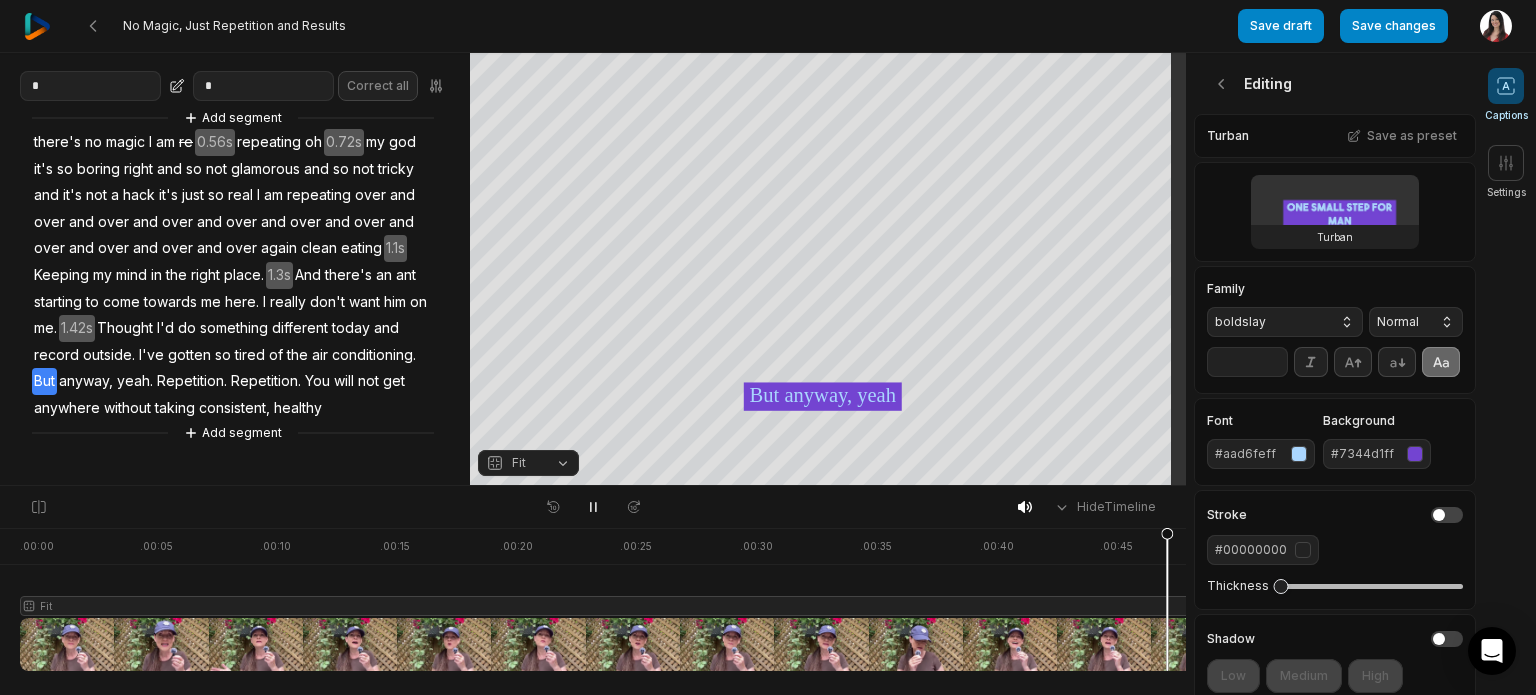 click on "**" at bounding box center (1247, 362) 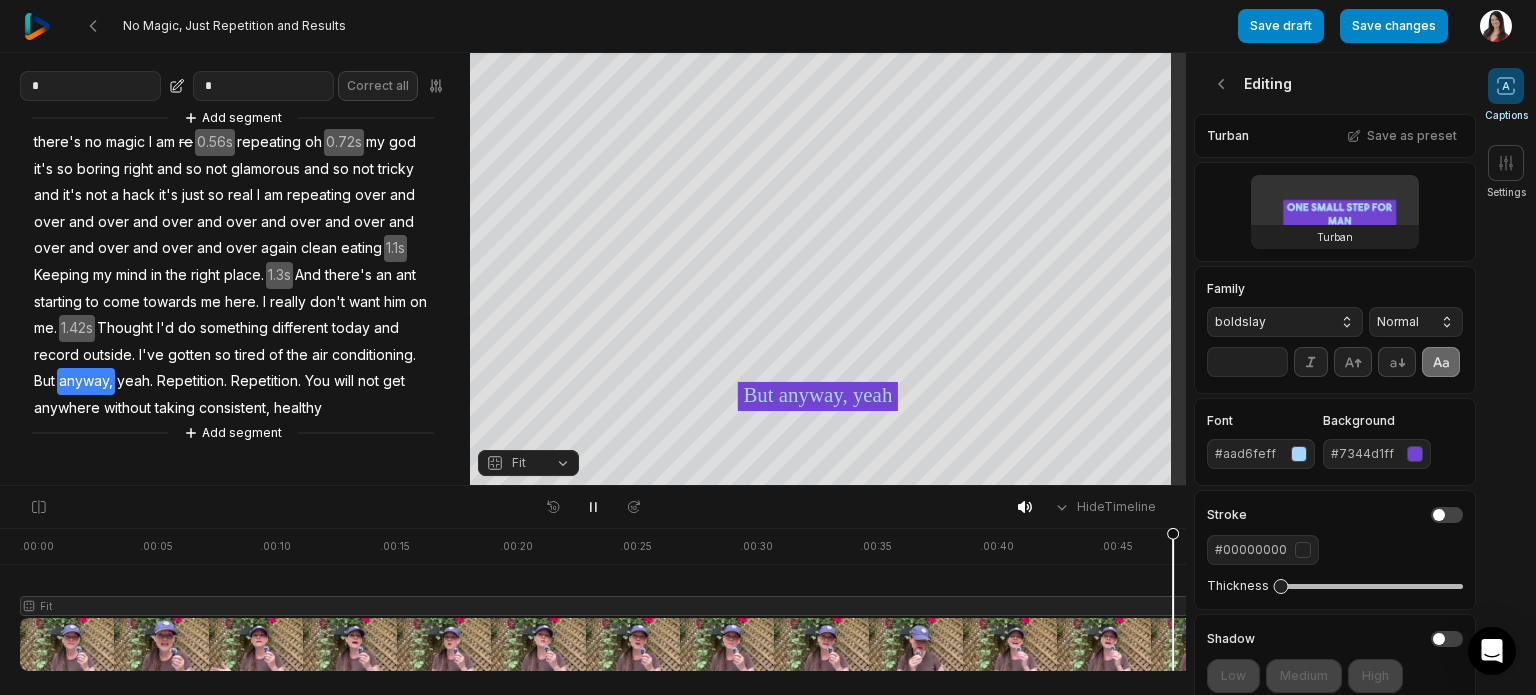click on "**" at bounding box center [1247, 362] 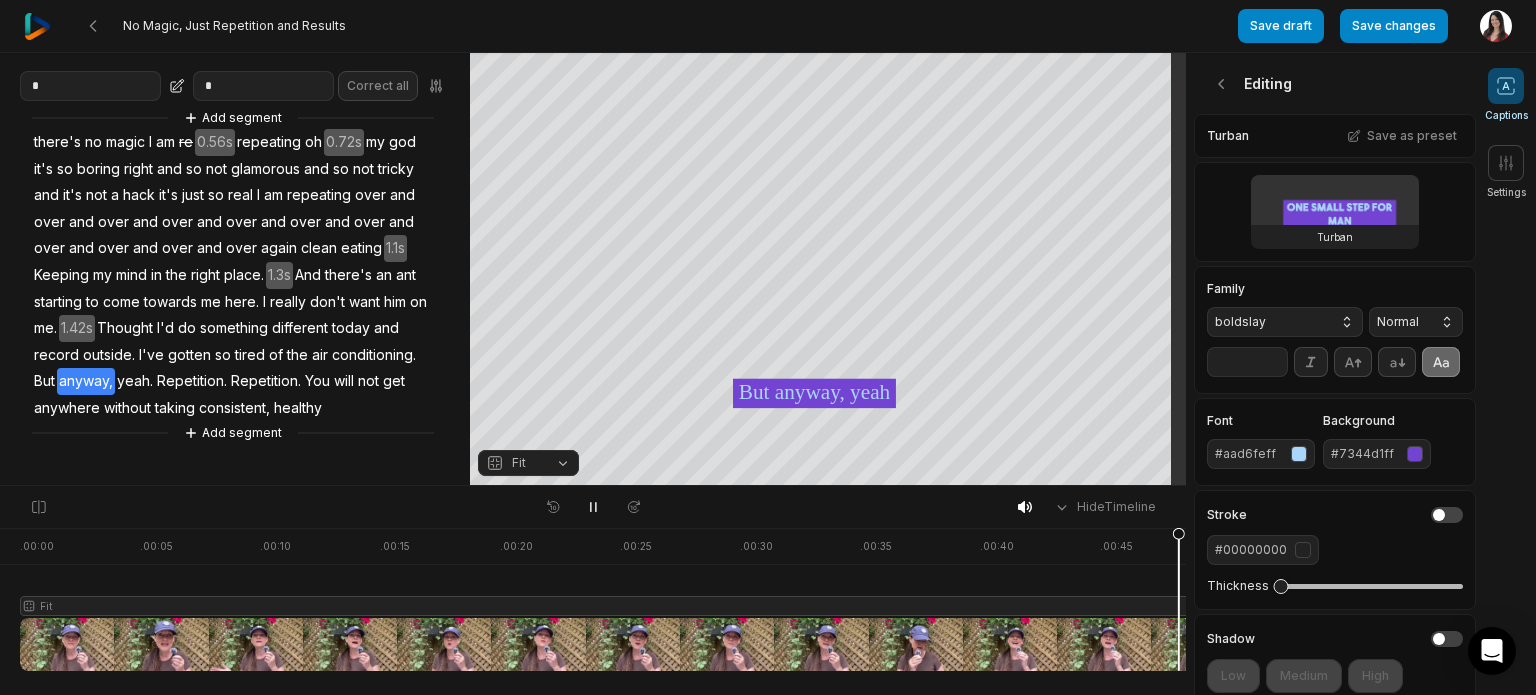 click on "**" at bounding box center [1247, 362] 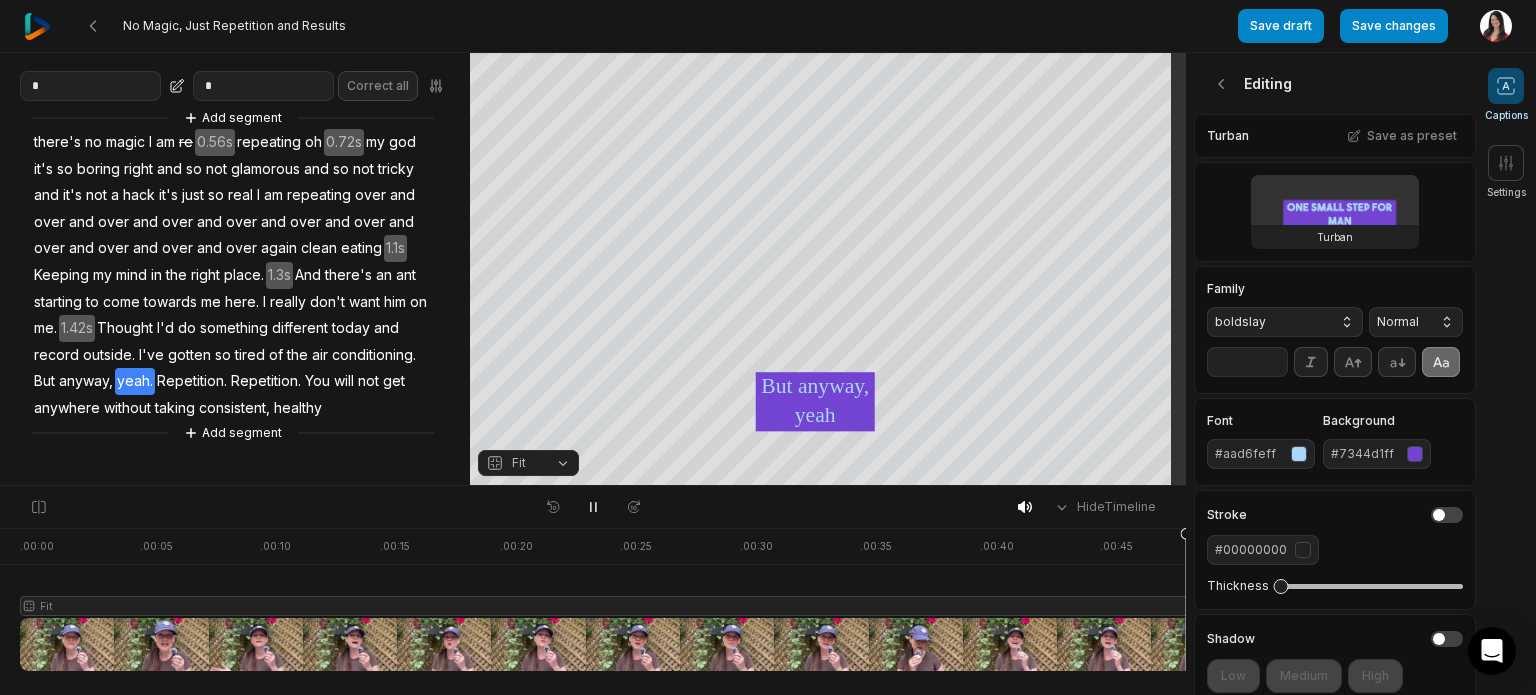 click on "**" at bounding box center [1247, 362] 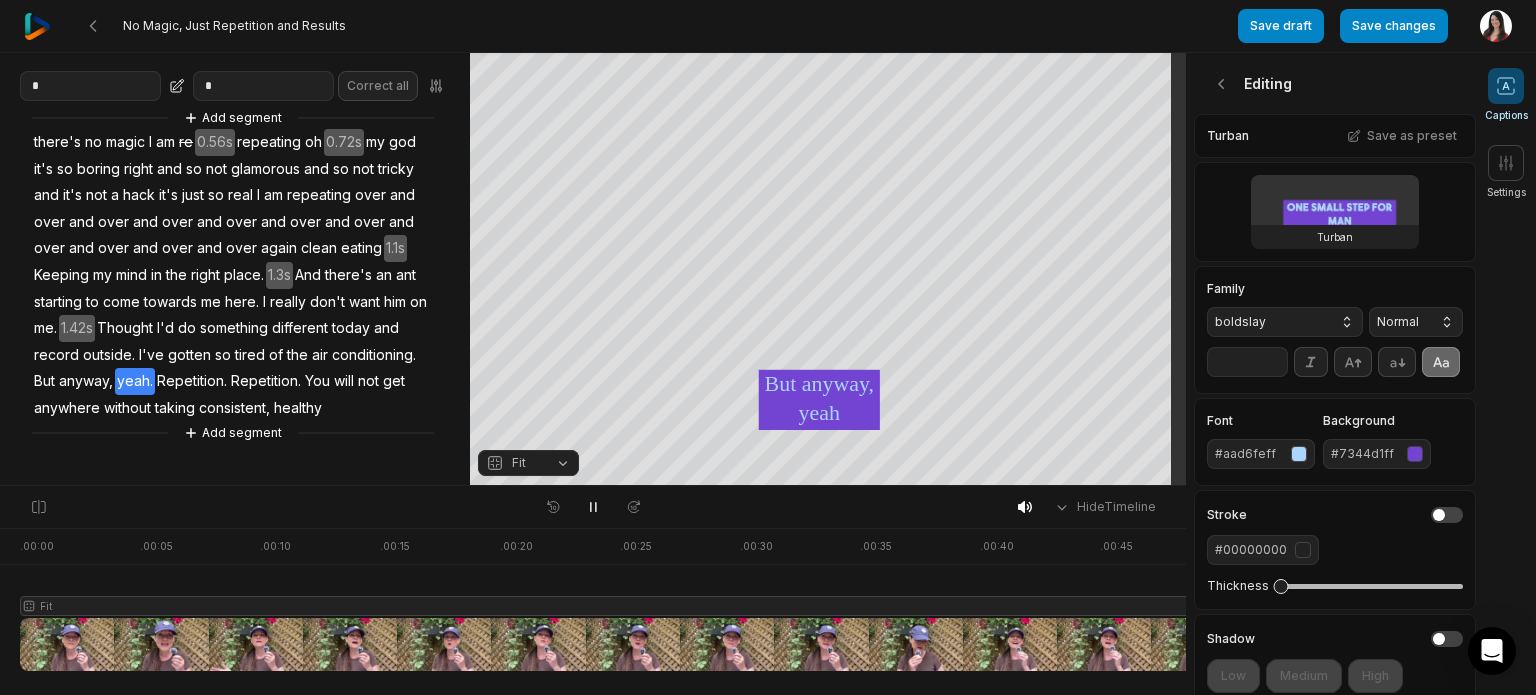 click on "**" at bounding box center [1247, 362] 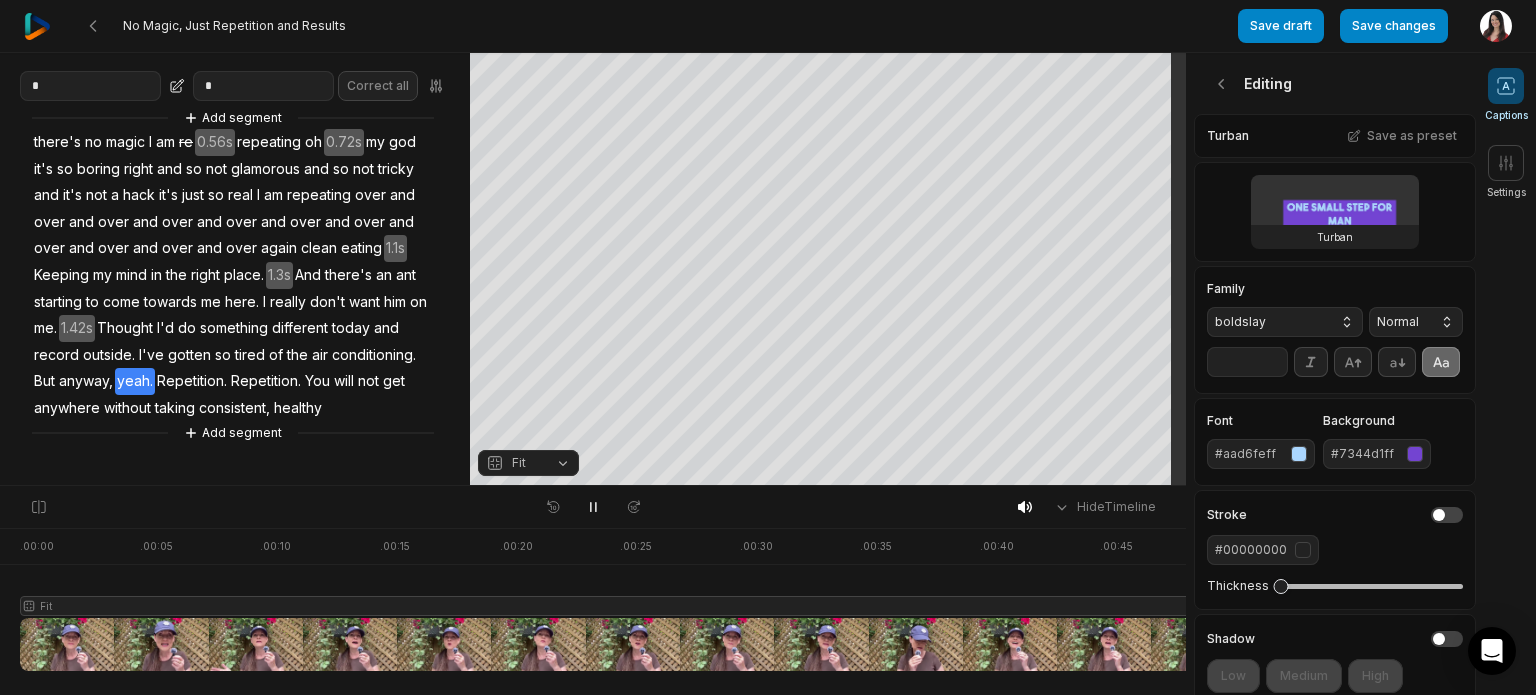 click on "**" at bounding box center [1247, 362] 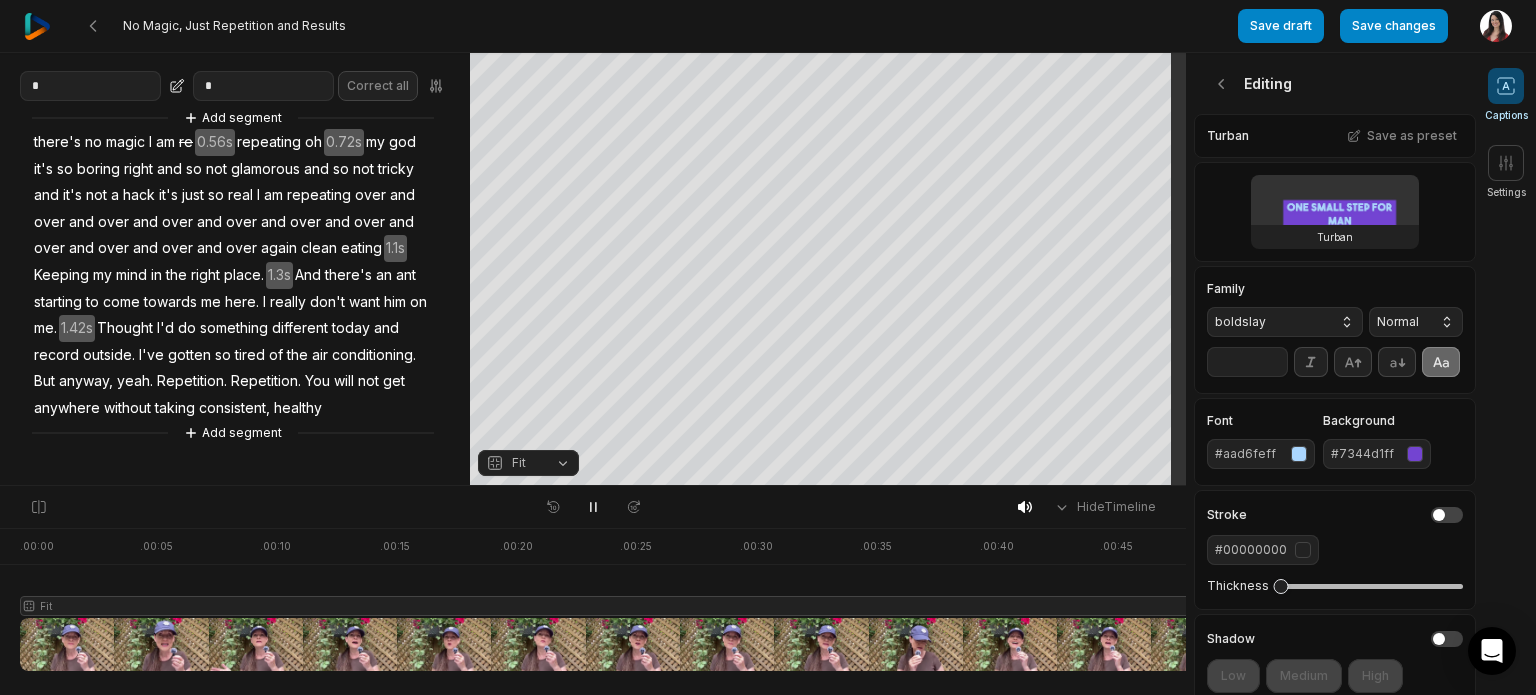 click on "**" at bounding box center [1247, 362] 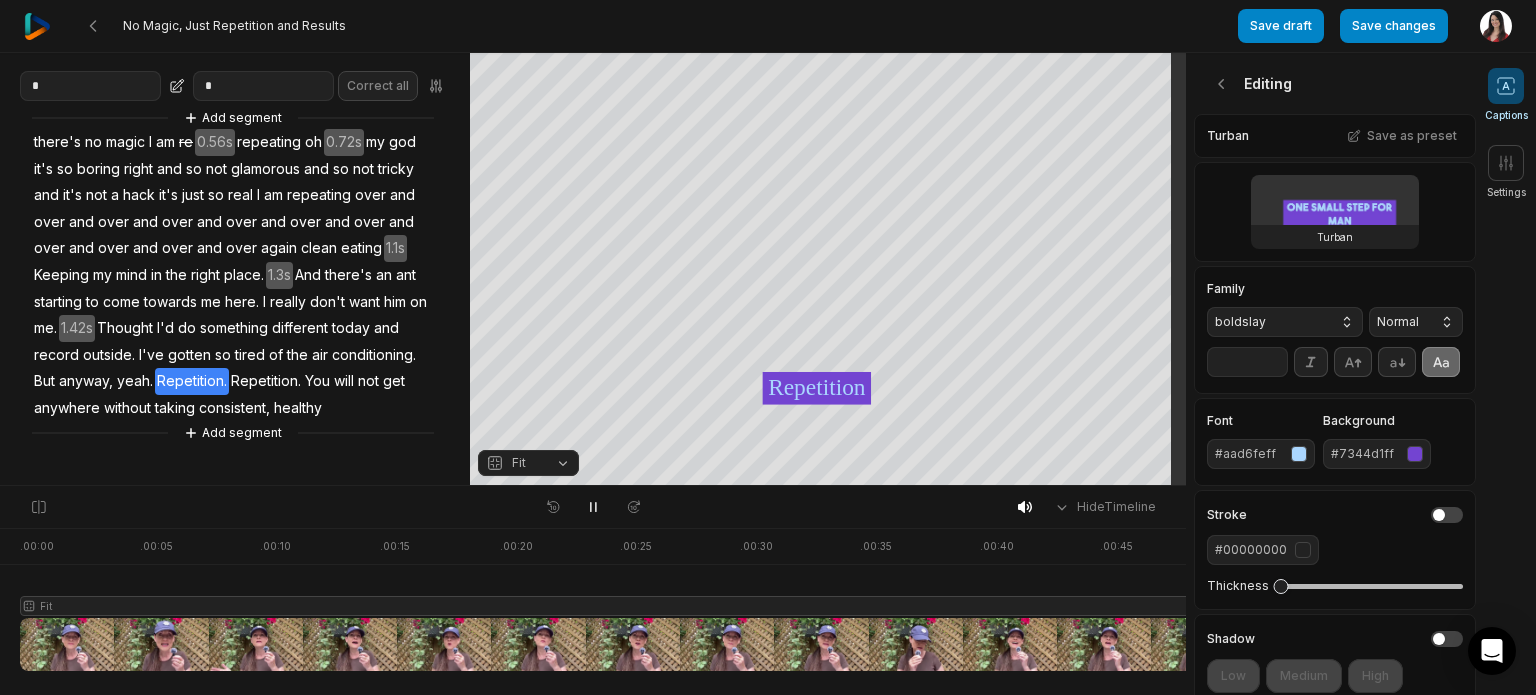 click on "**" at bounding box center (1247, 362) 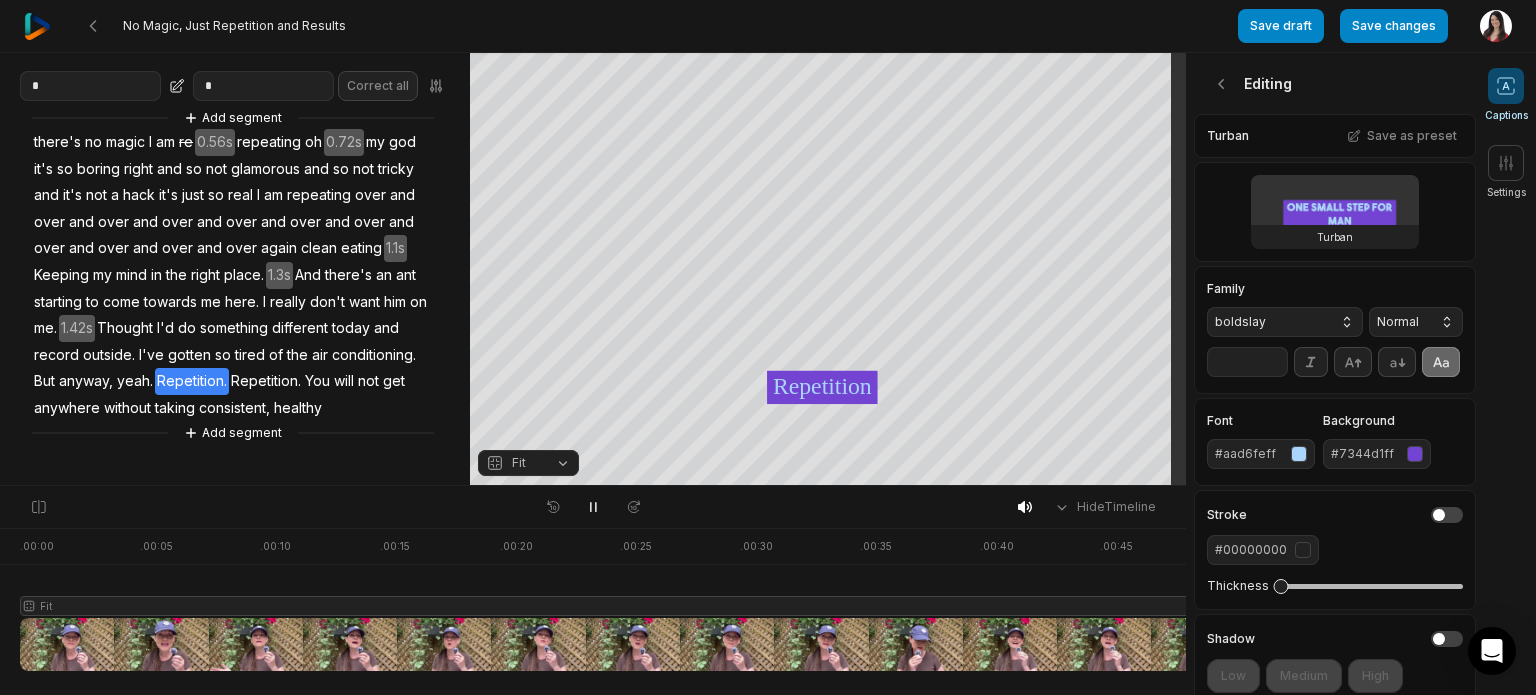 click on "**" at bounding box center [1247, 362] 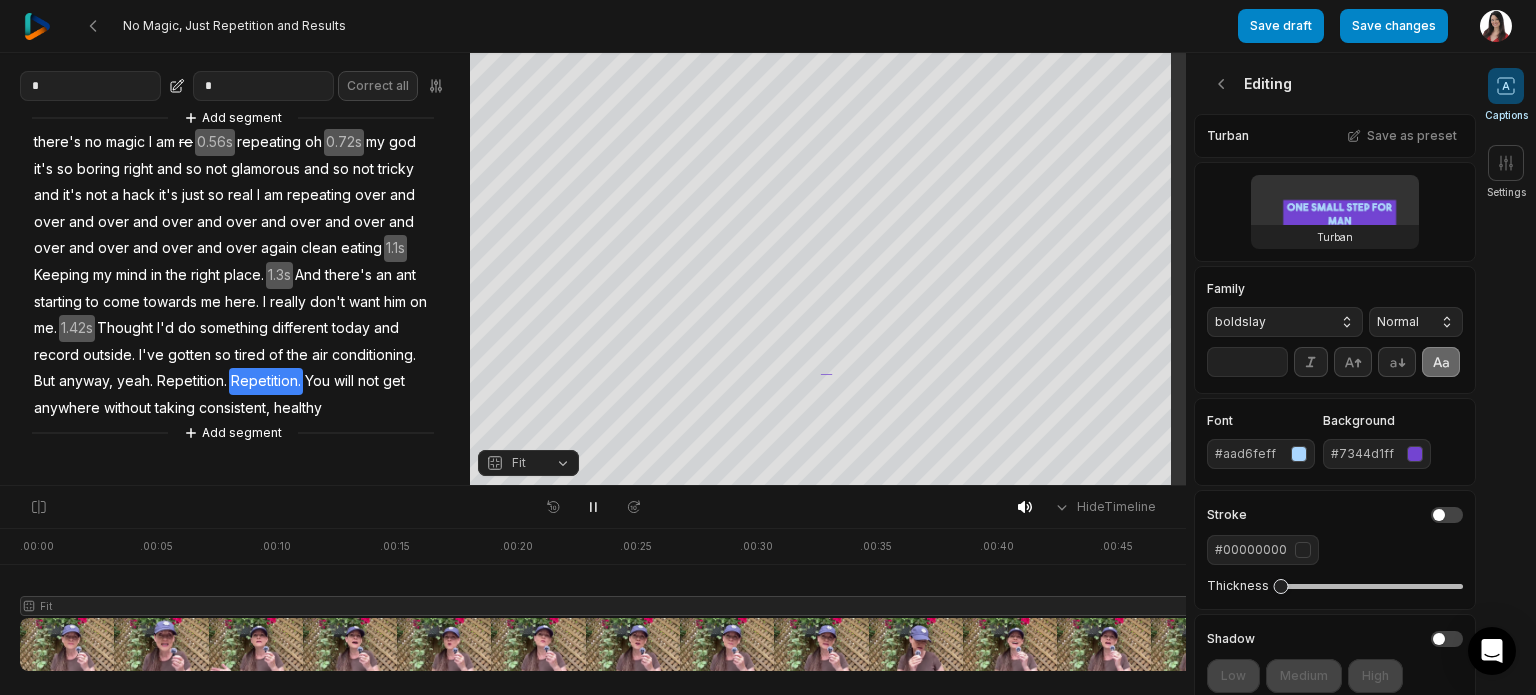 click on "**" at bounding box center [1247, 362] 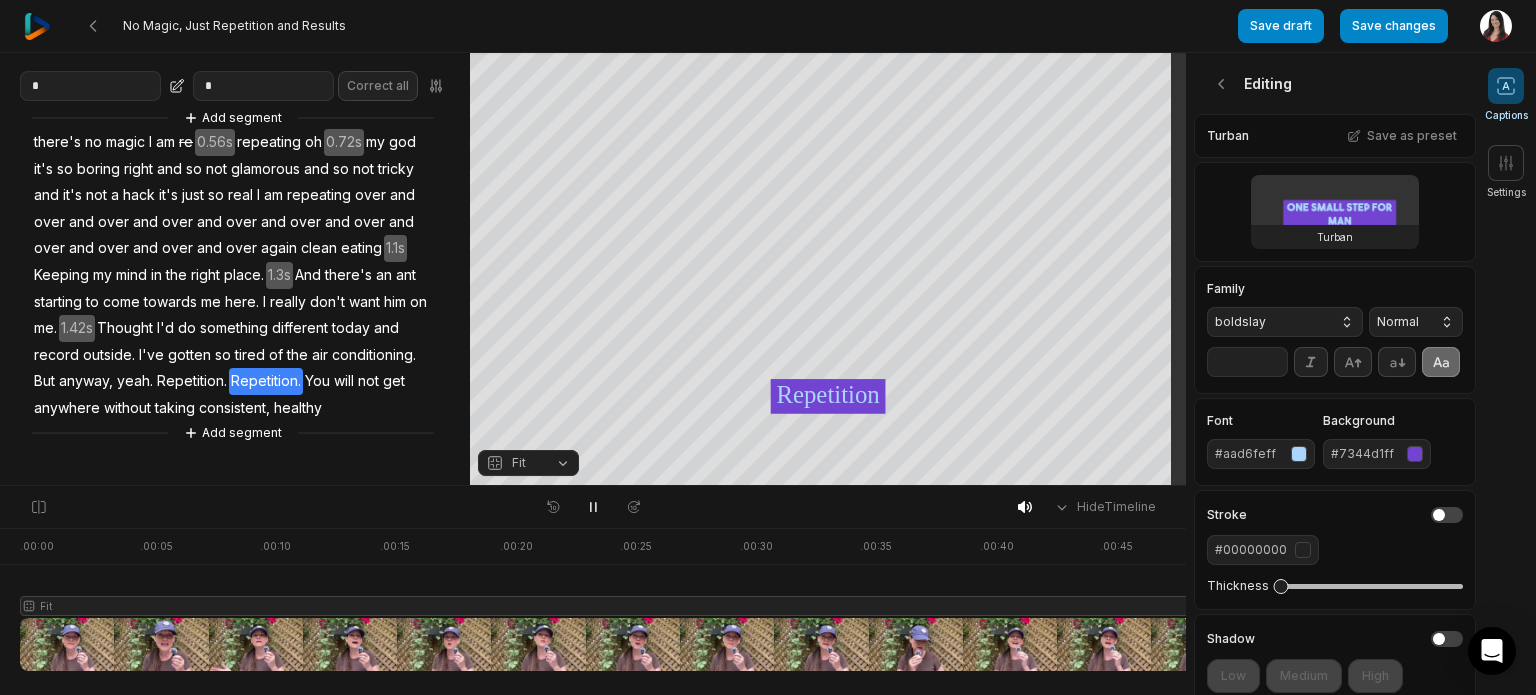 click on "**" at bounding box center (1247, 362) 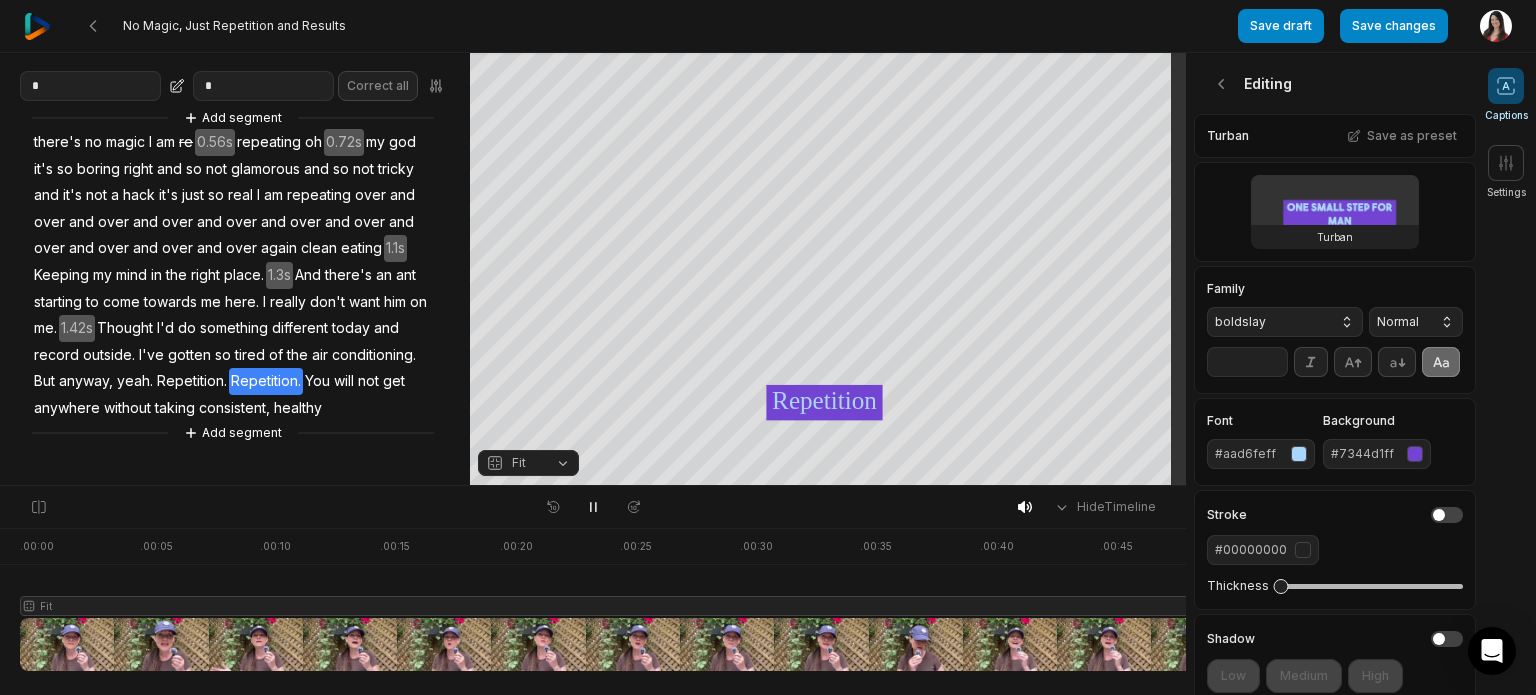 click on "**" at bounding box center [1247, 362] 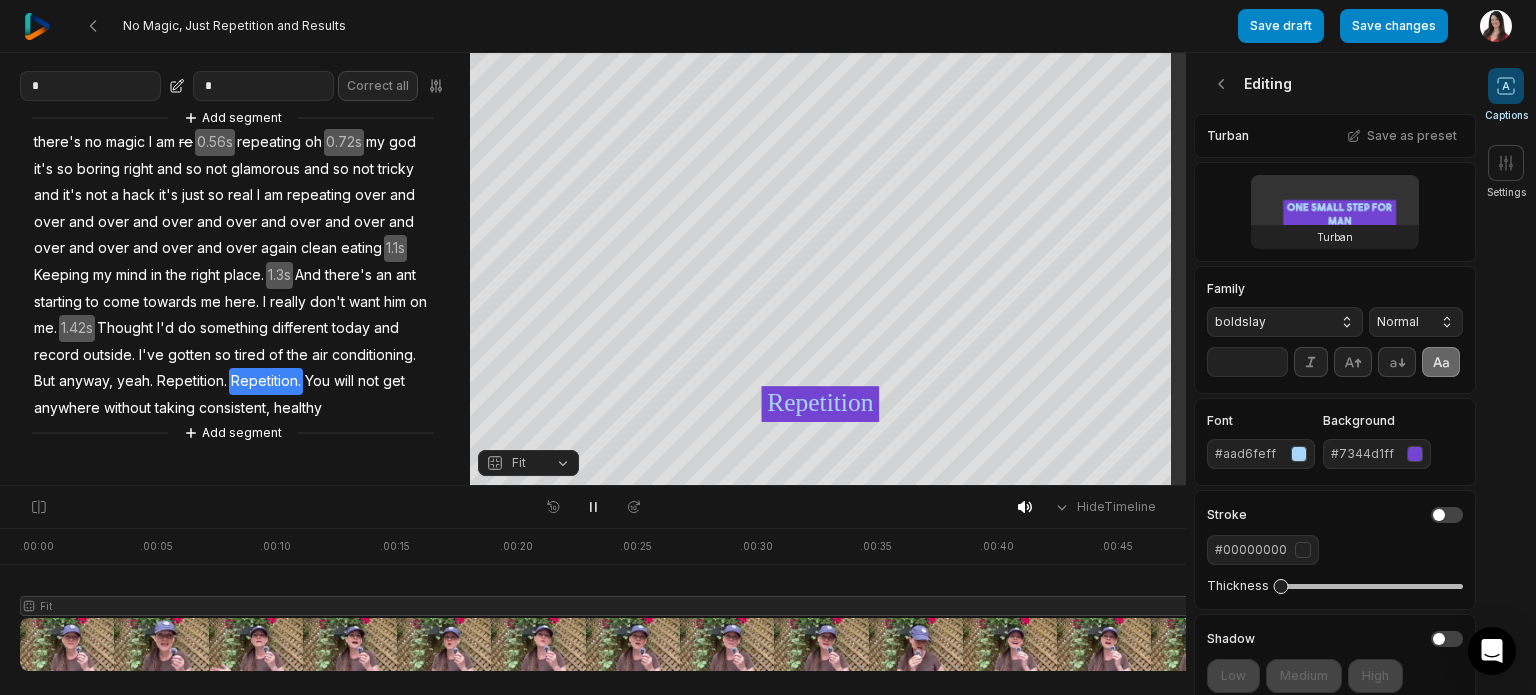 click on "**" at bounding box center [1247, 362] 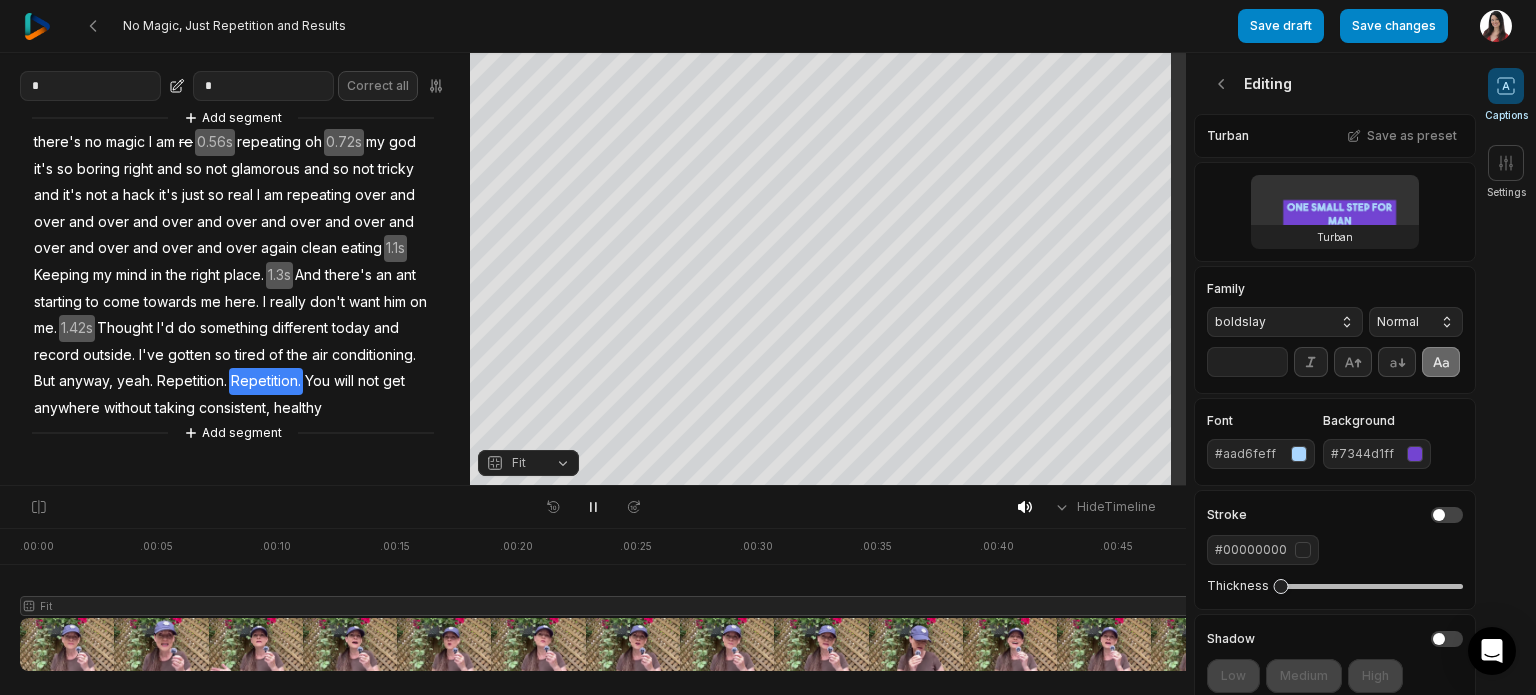 click on "**" at bounding box center (1247, 362) 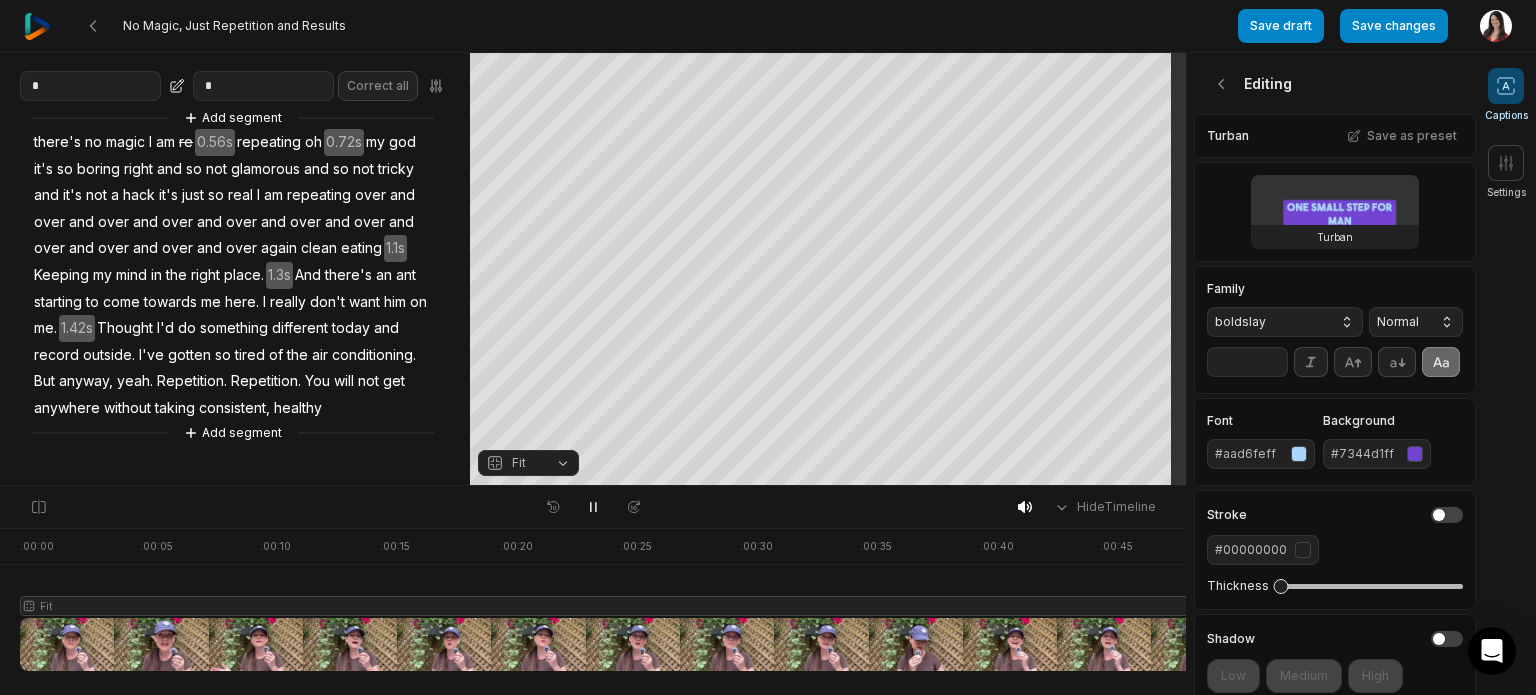 click on "**" at bounding box center [1247, 362] 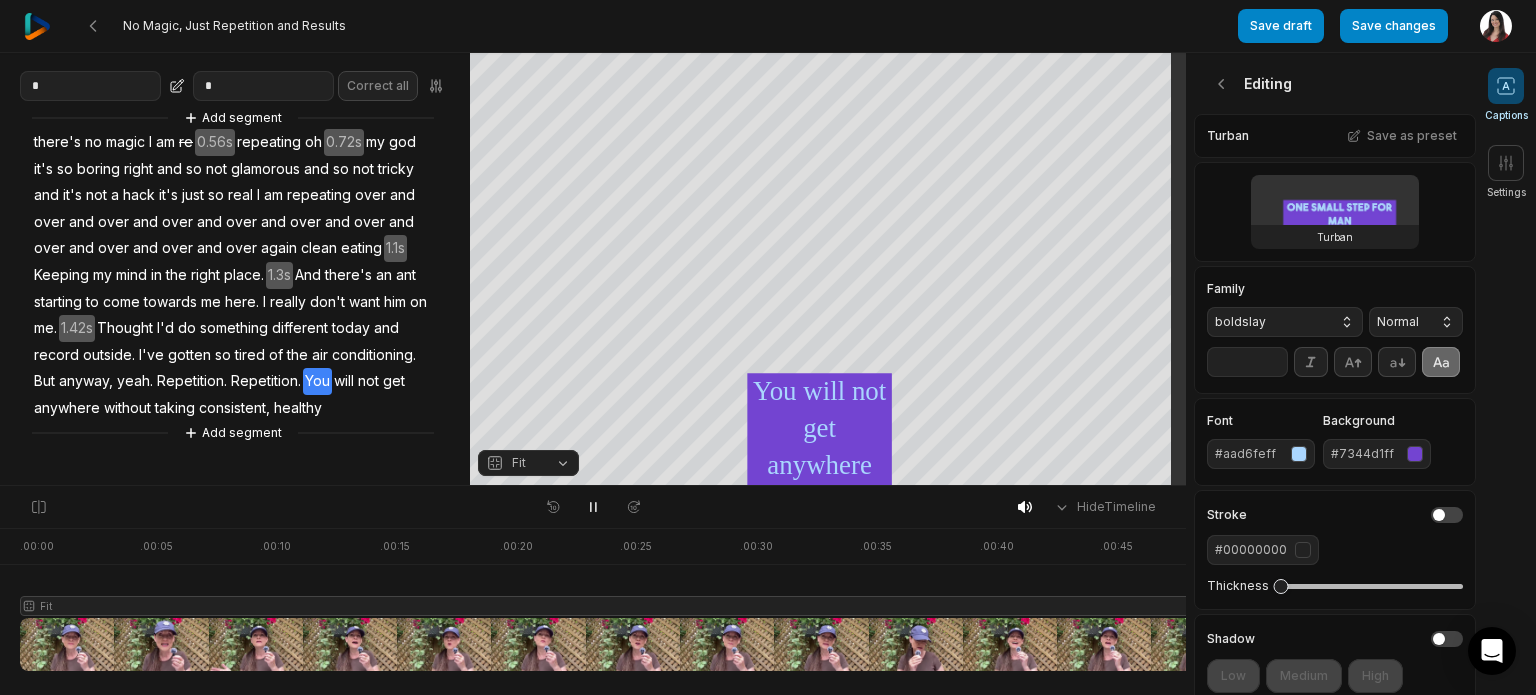 click on "**" at bounding box center (1247, 362) 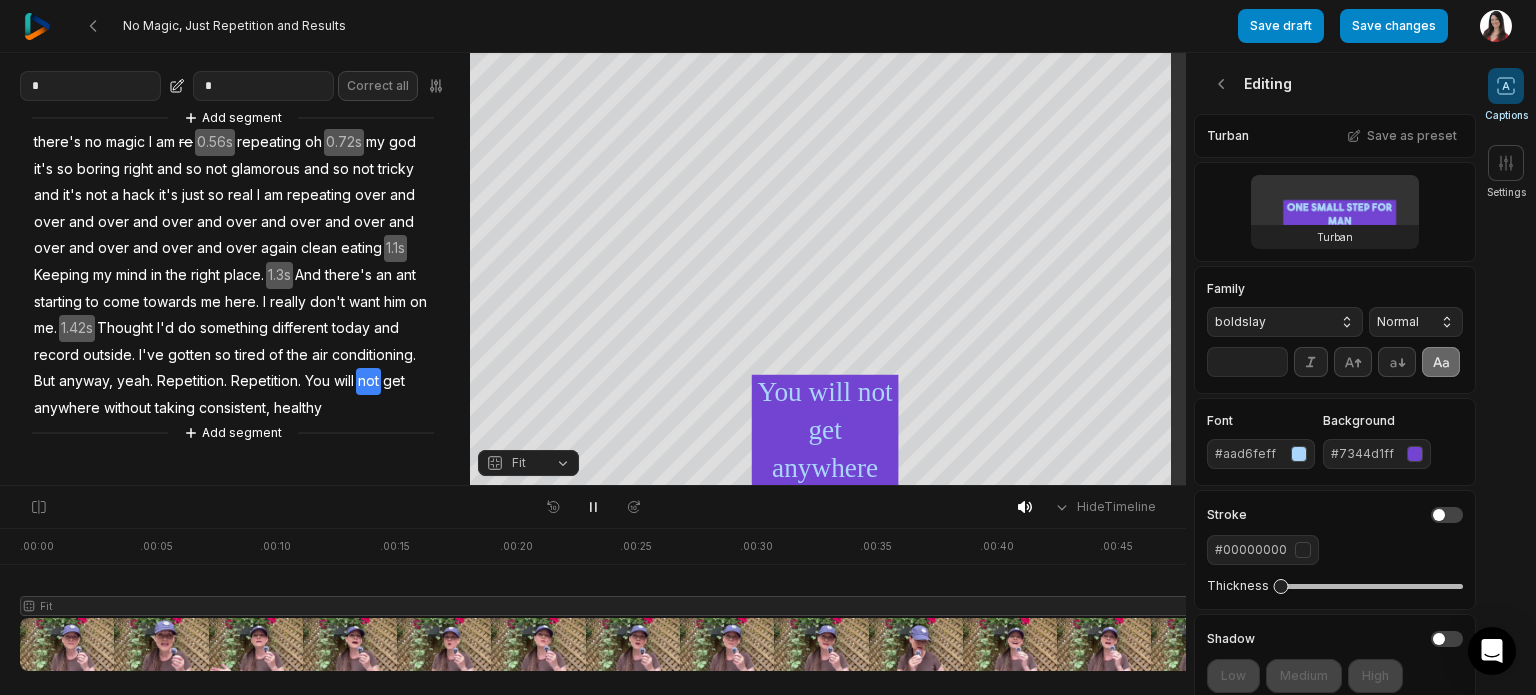 click on "**" at bounding box center [1247, 362] 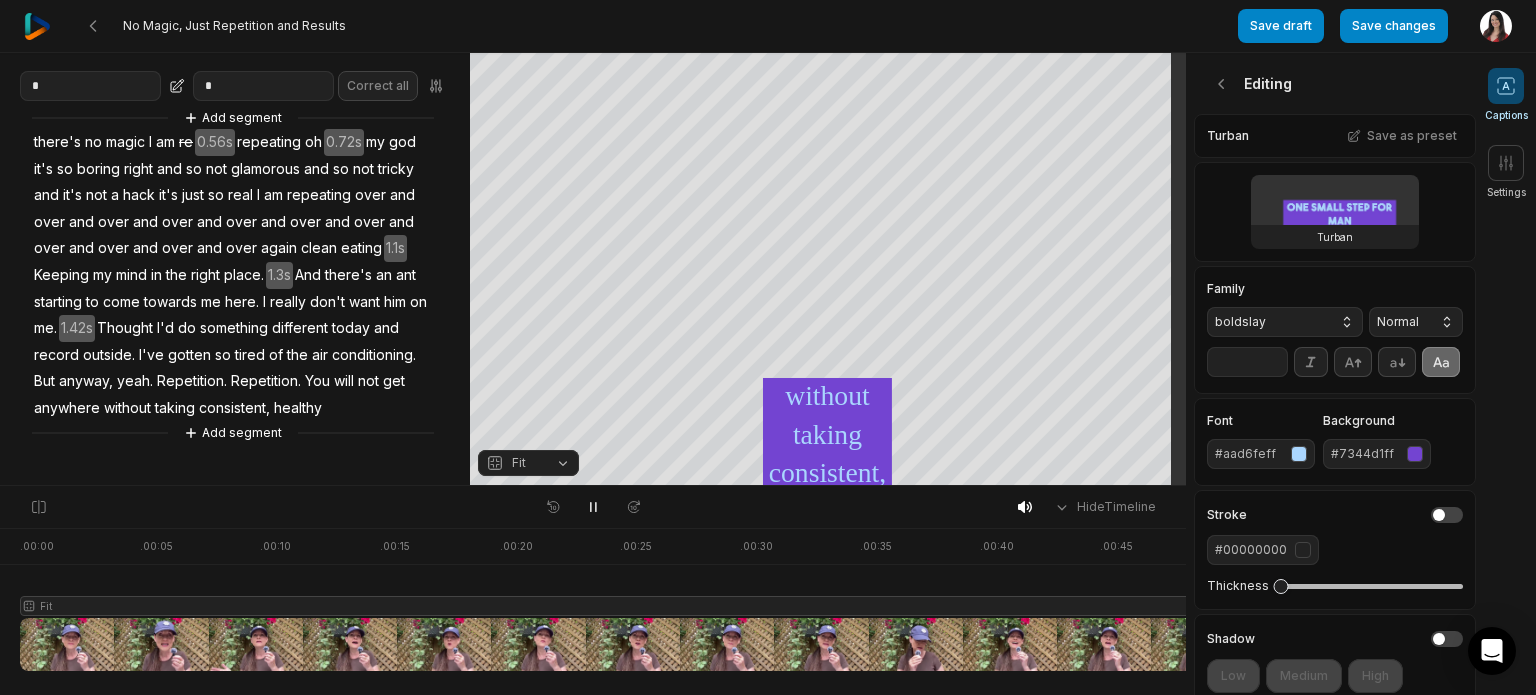 click on "**" at bounding box center (1247, 362) 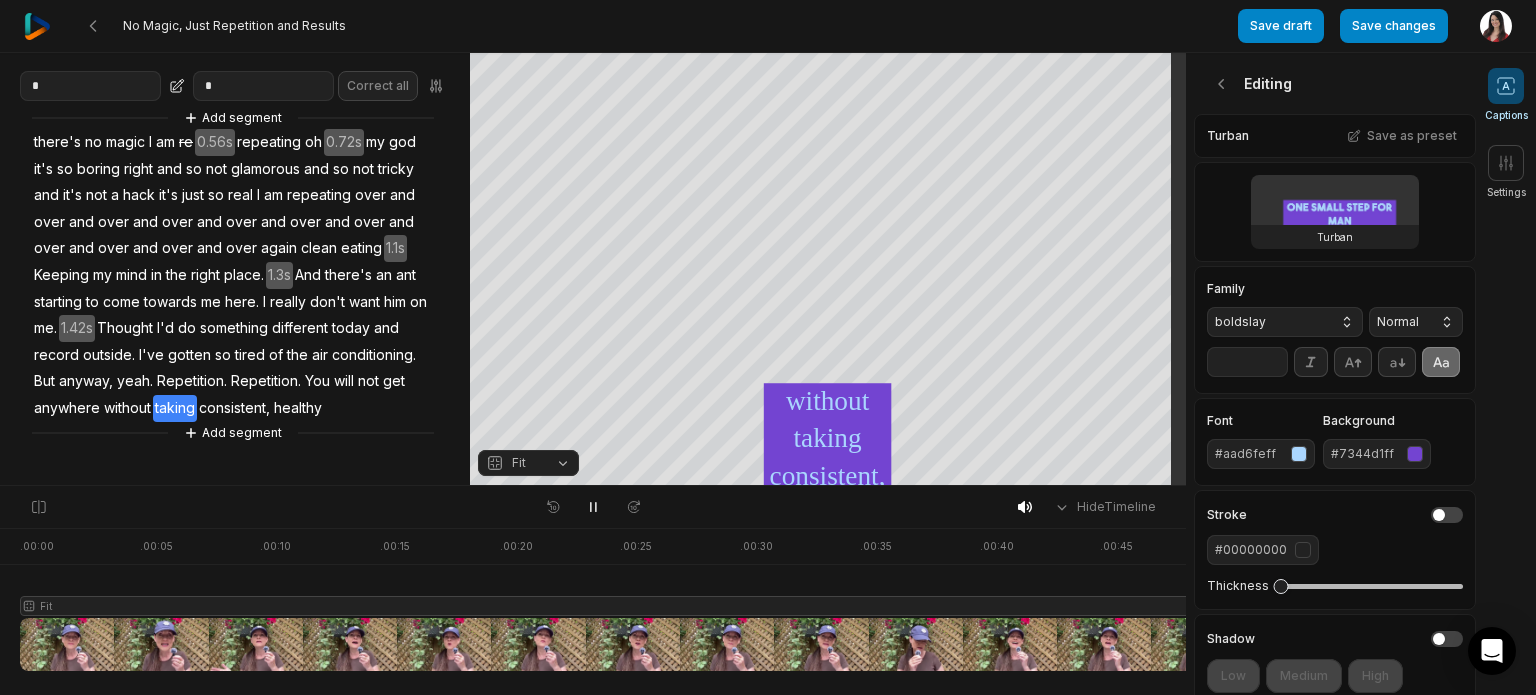 click on "**" at bounding box center [1247, 362] 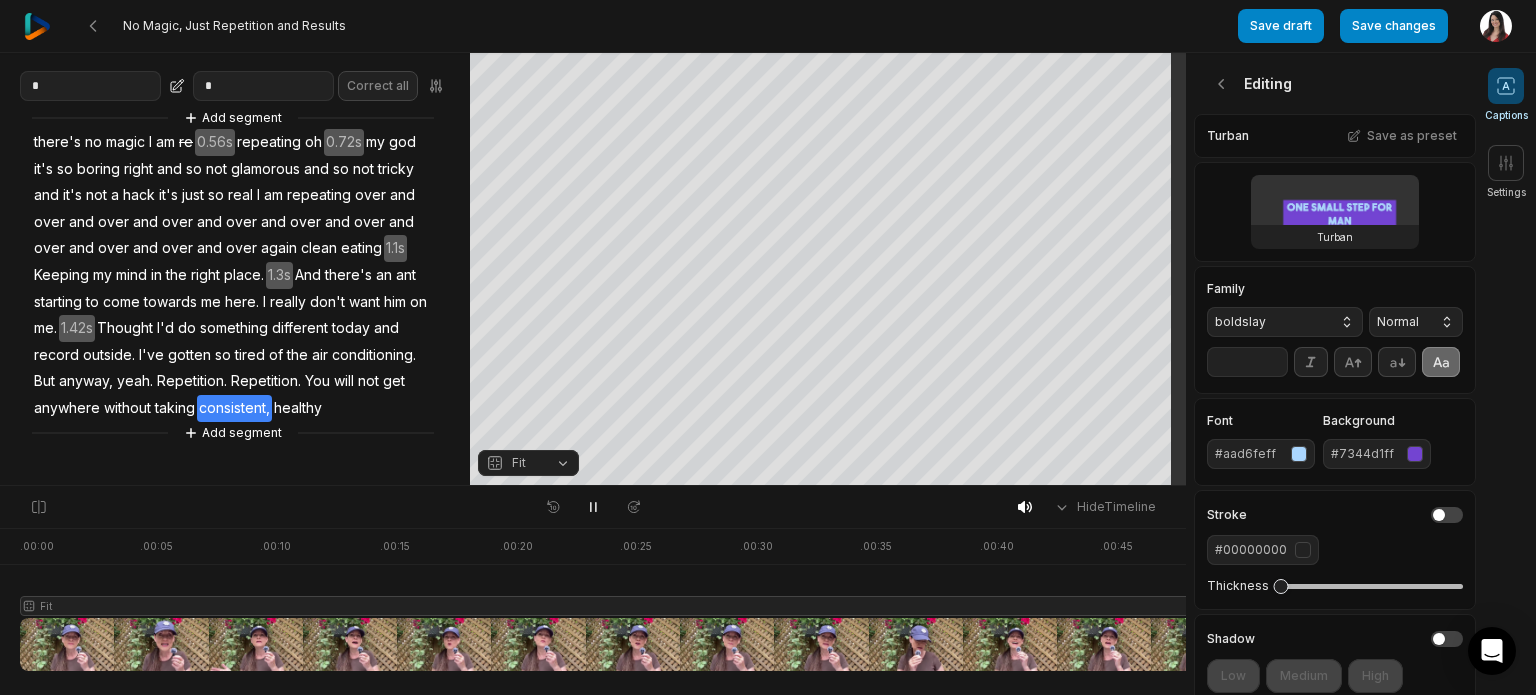 click on "**" at bounding box center (1247, 362) 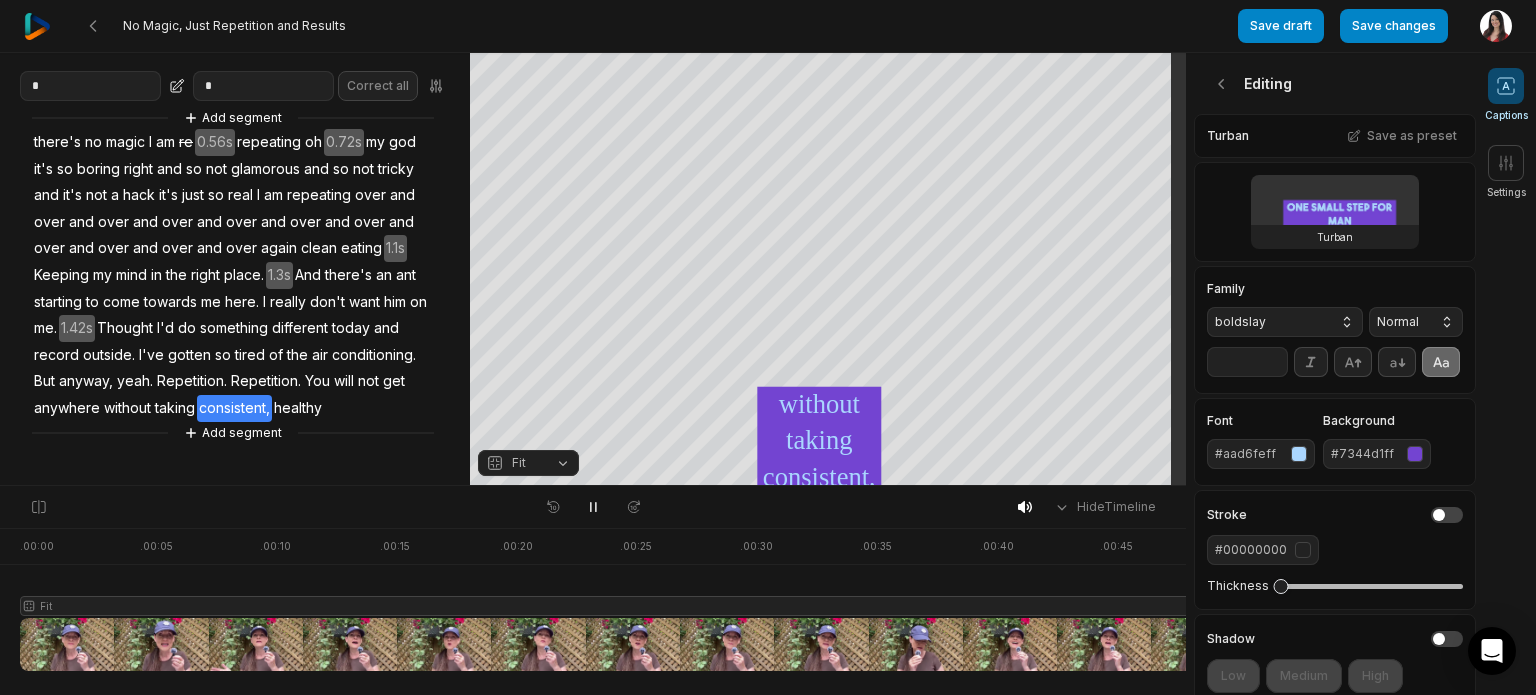 click on "**" at bounding box center (1247, 362) 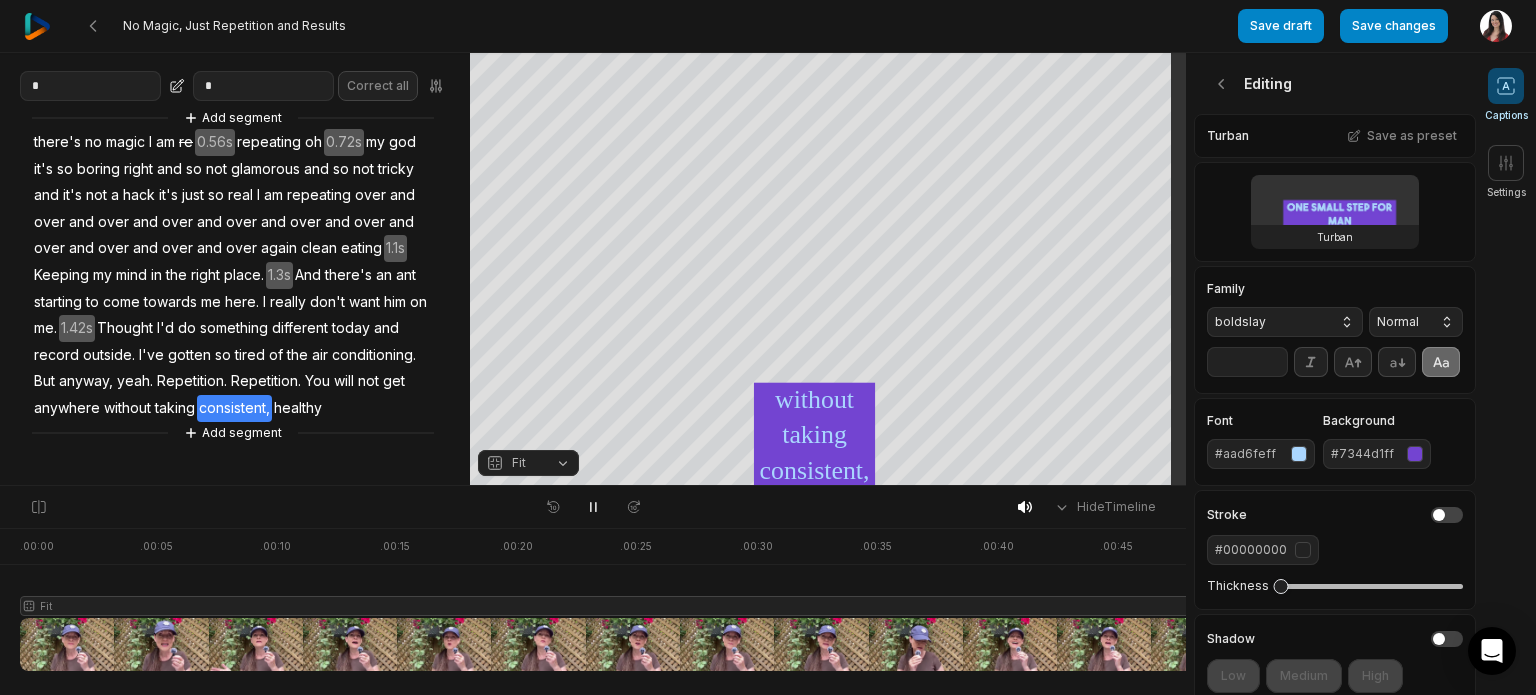 click on "**" at bounding box center [1247, 362] 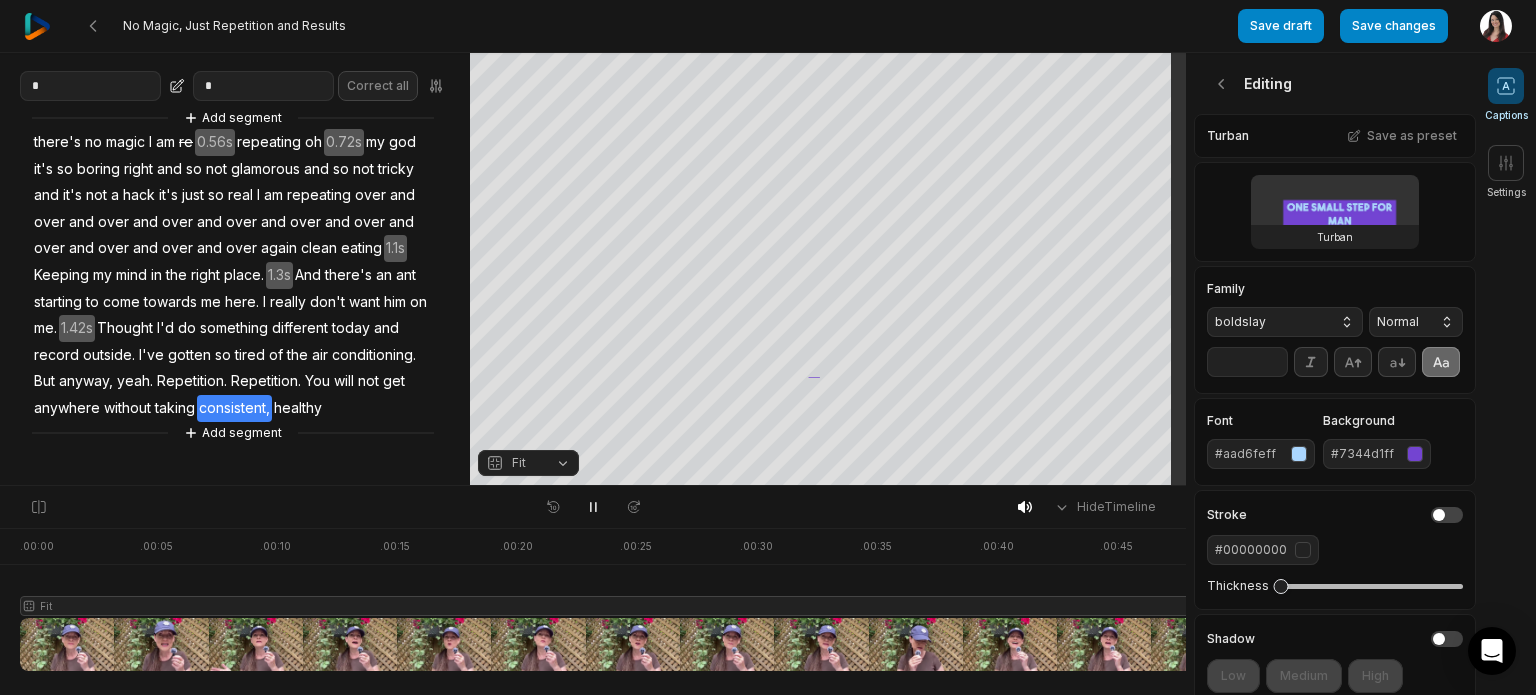 click on "**" at bounding box center [1247, 362] 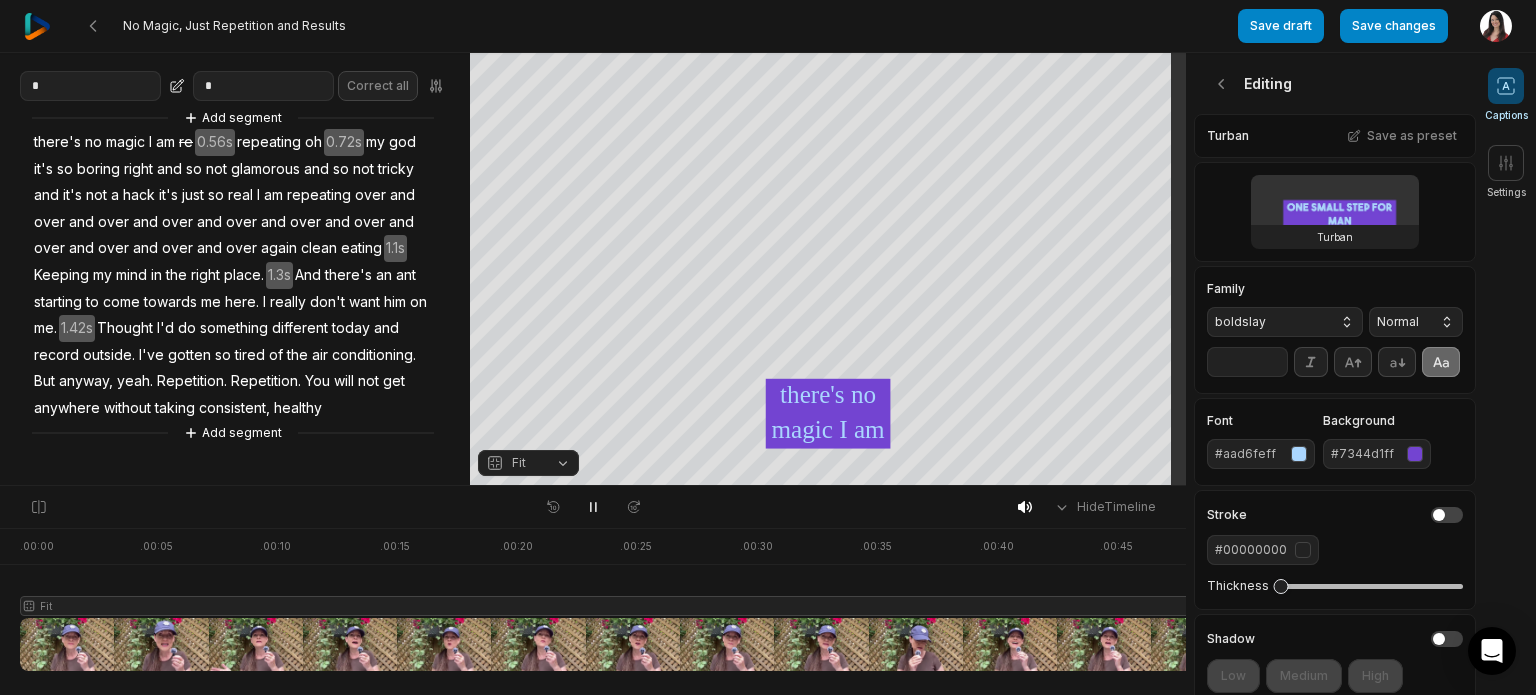 scroll, scrollTop: 0, scrollLeft: 0, axis: both 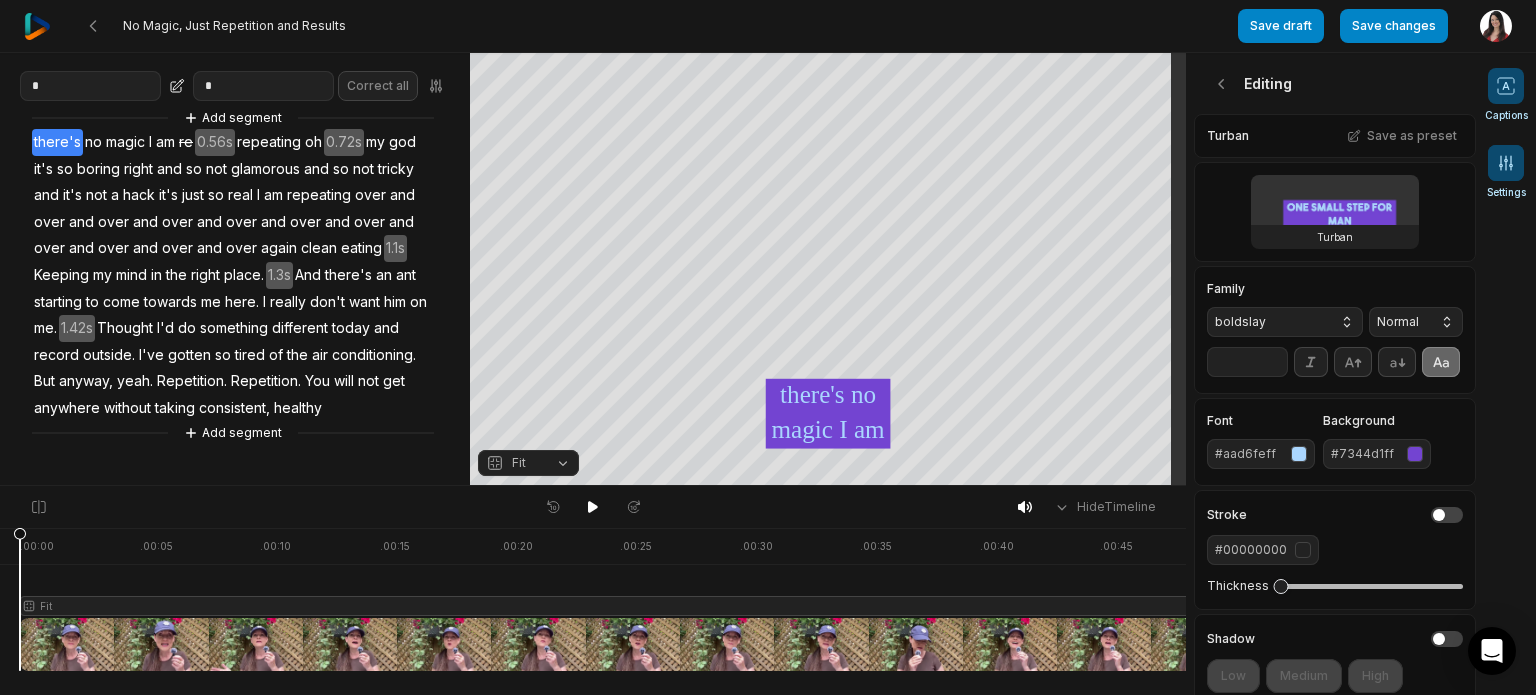 click 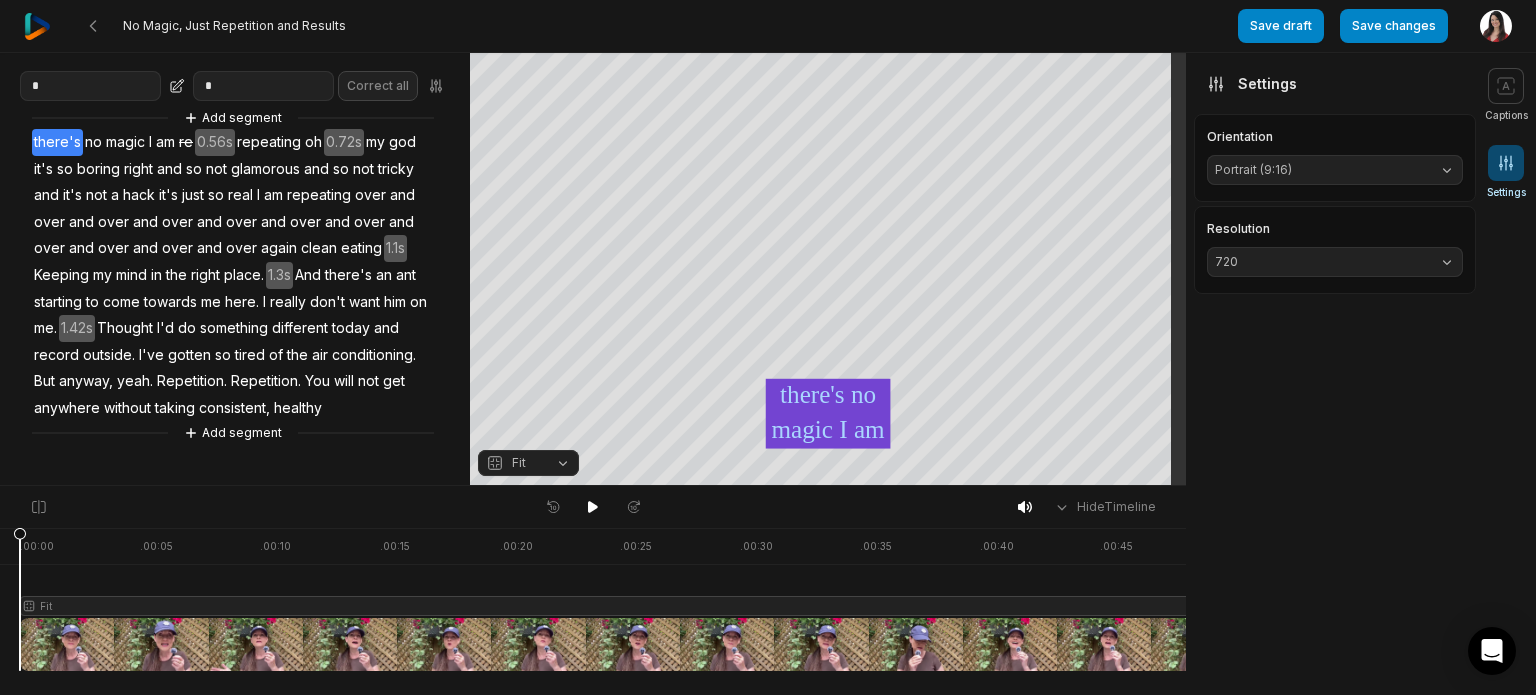 click on "720" at bounding box center (1335, 262) 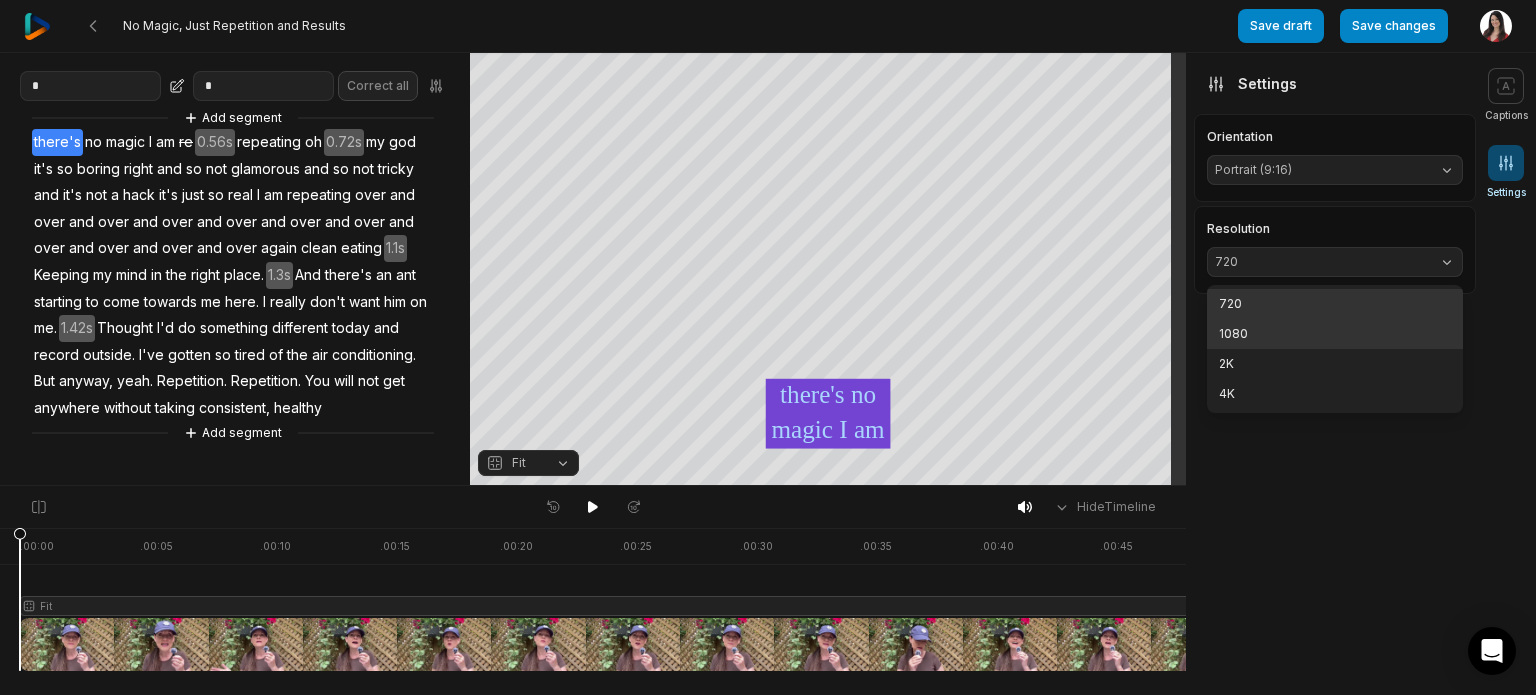 click on "1080" at bounding box center [1335, 334] 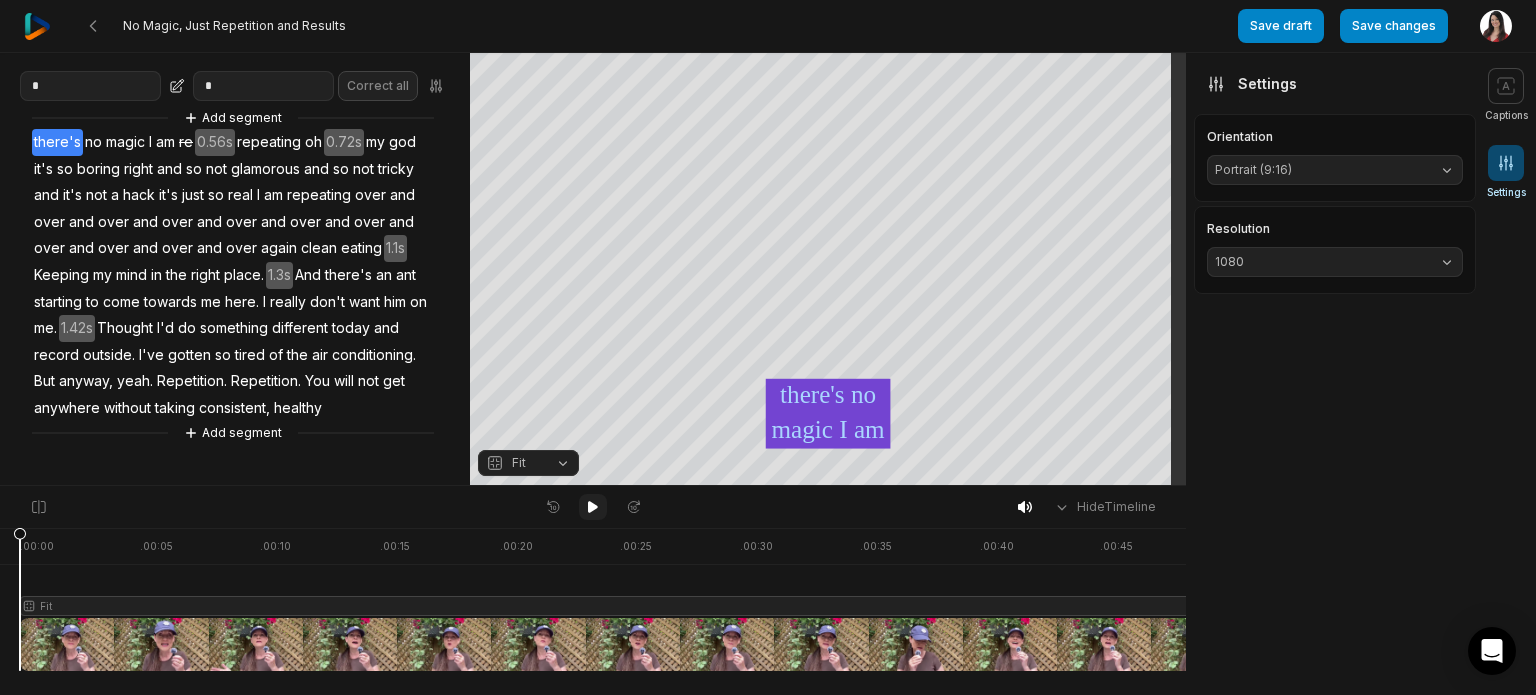 click 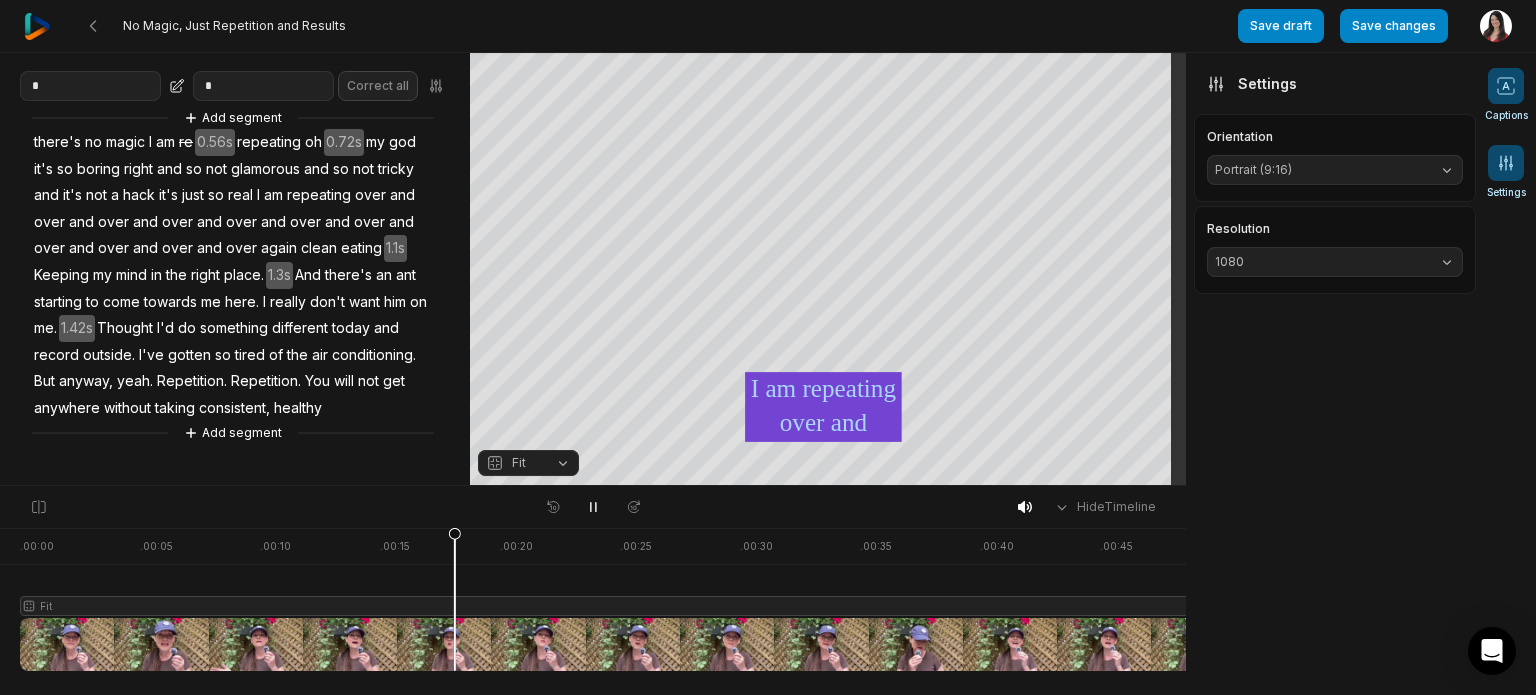 click 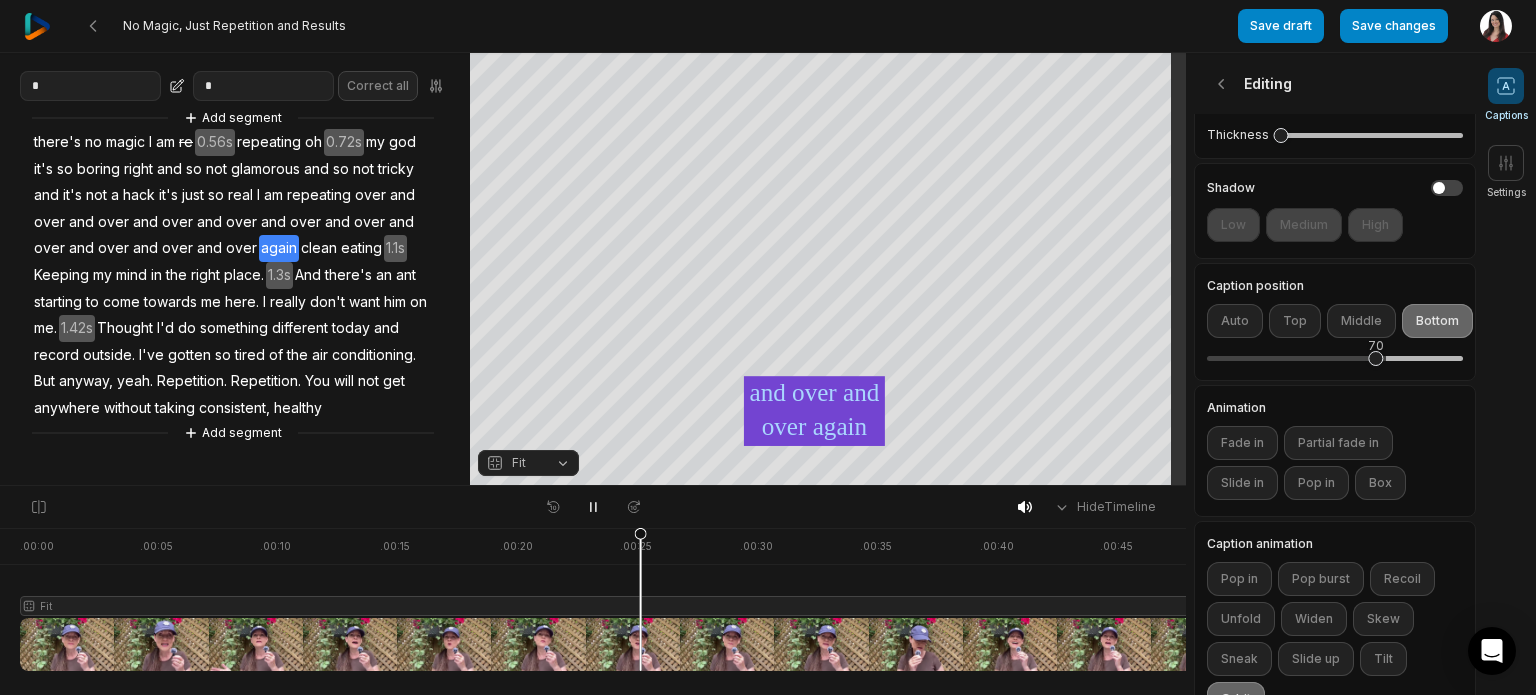 scroll, scrollTop: 457, scrollLeft: 0, axis: vertical 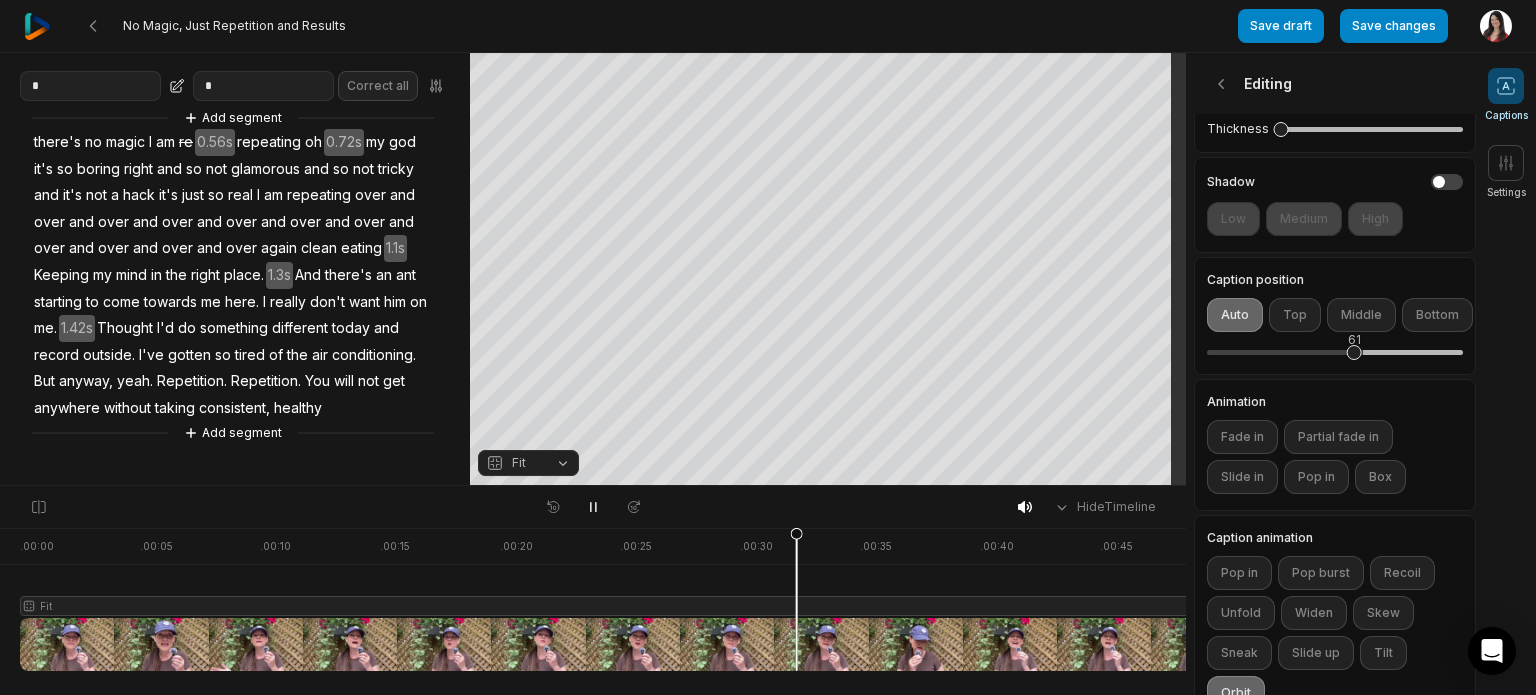 drag, startPoint x: 1377, startPoint y: 385, endPoint x: 1354, endPoint y: 397, distance: 25.942244 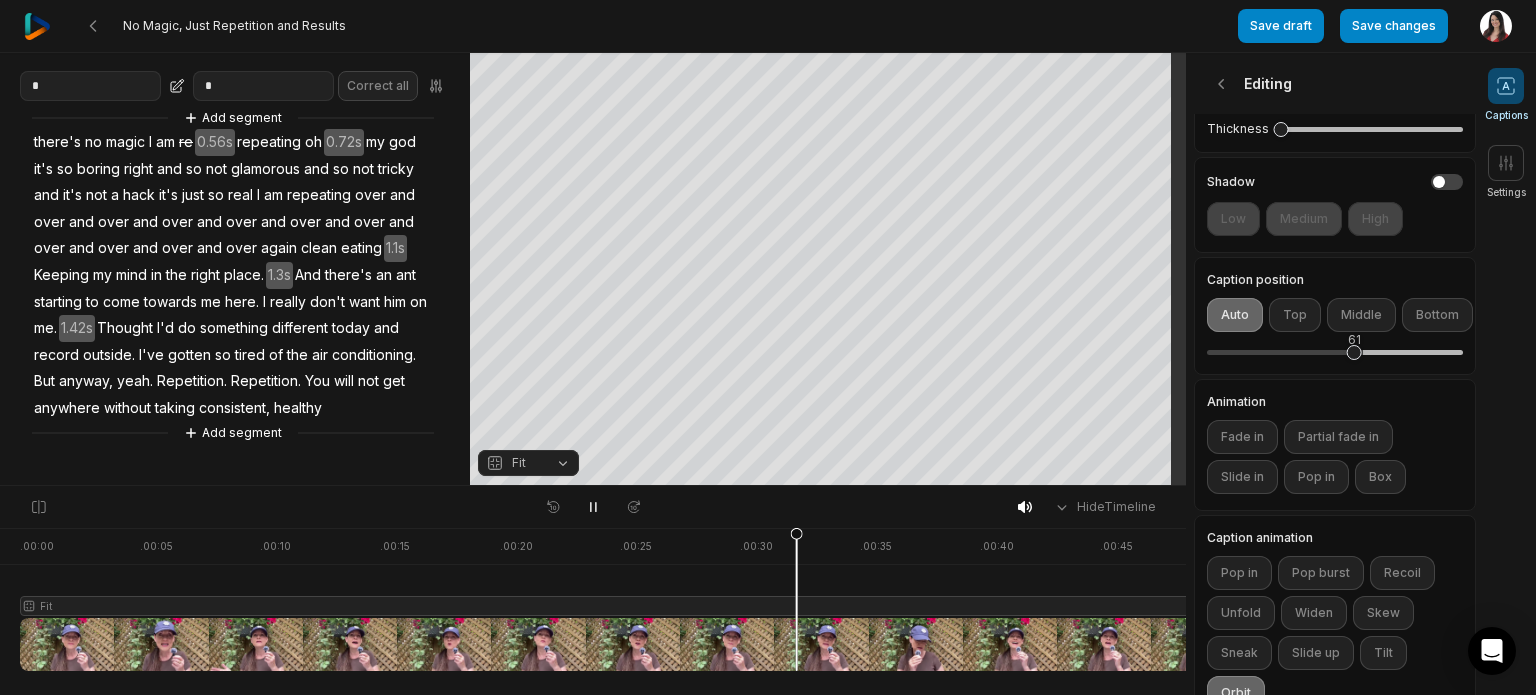 click on "61" at bounding box center (1335, 353) 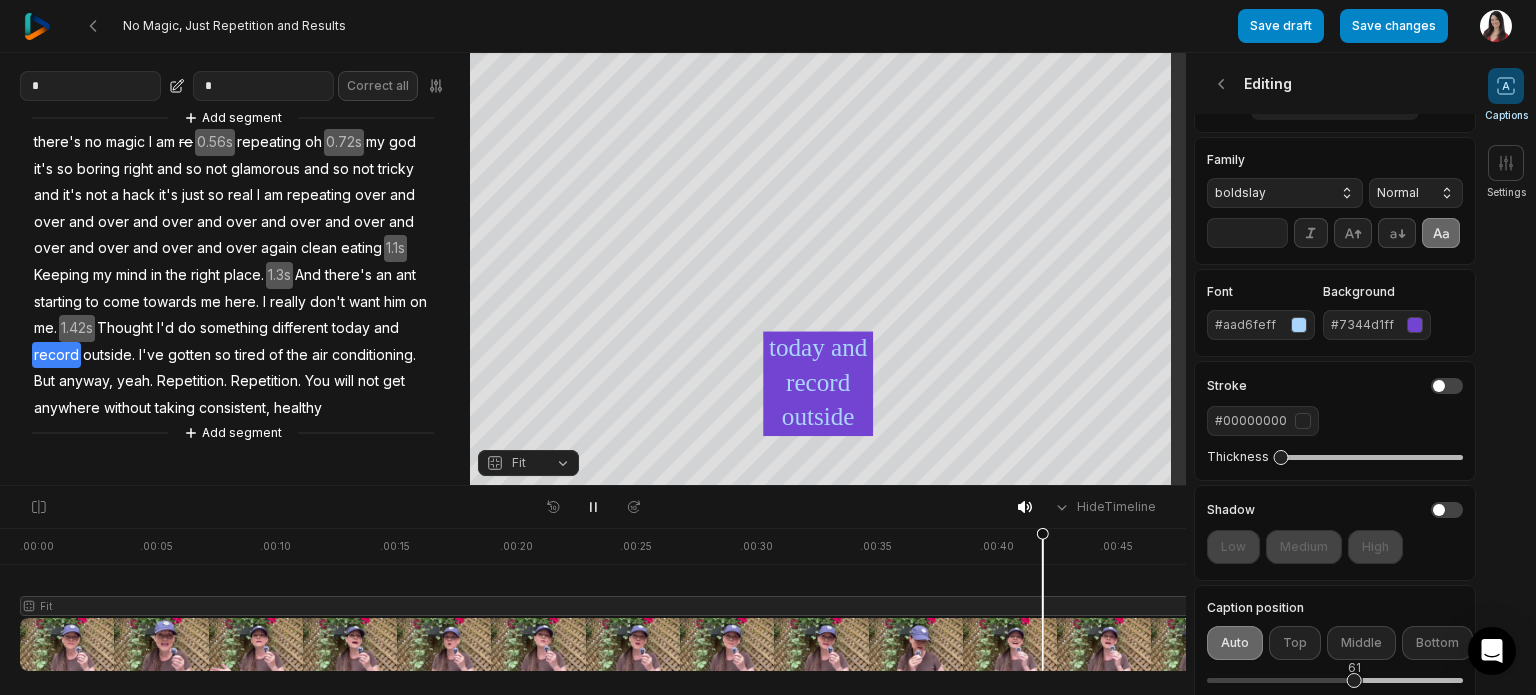 scroll, scrollTop: 88, scrollLeft: 0, axis: vertical 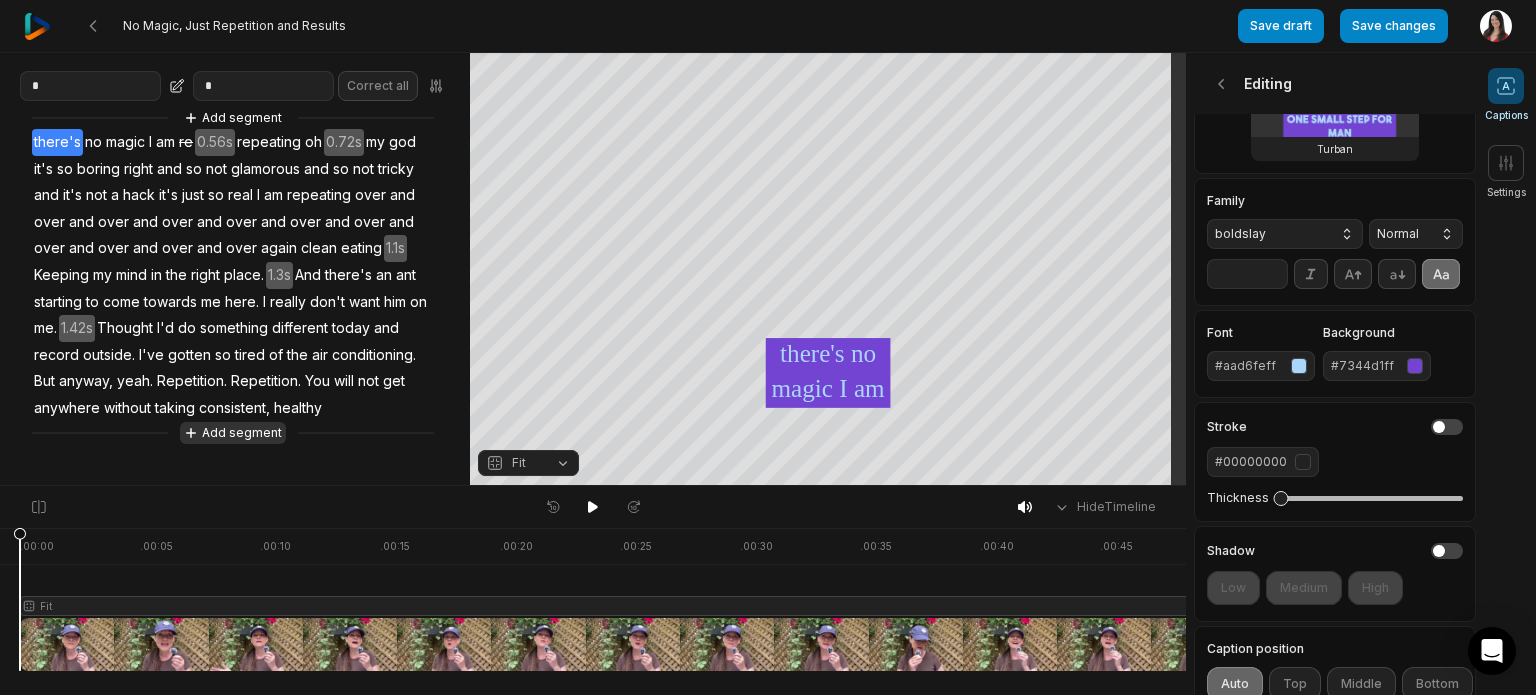 click on "Add segment" at bounding box center (233, 433) 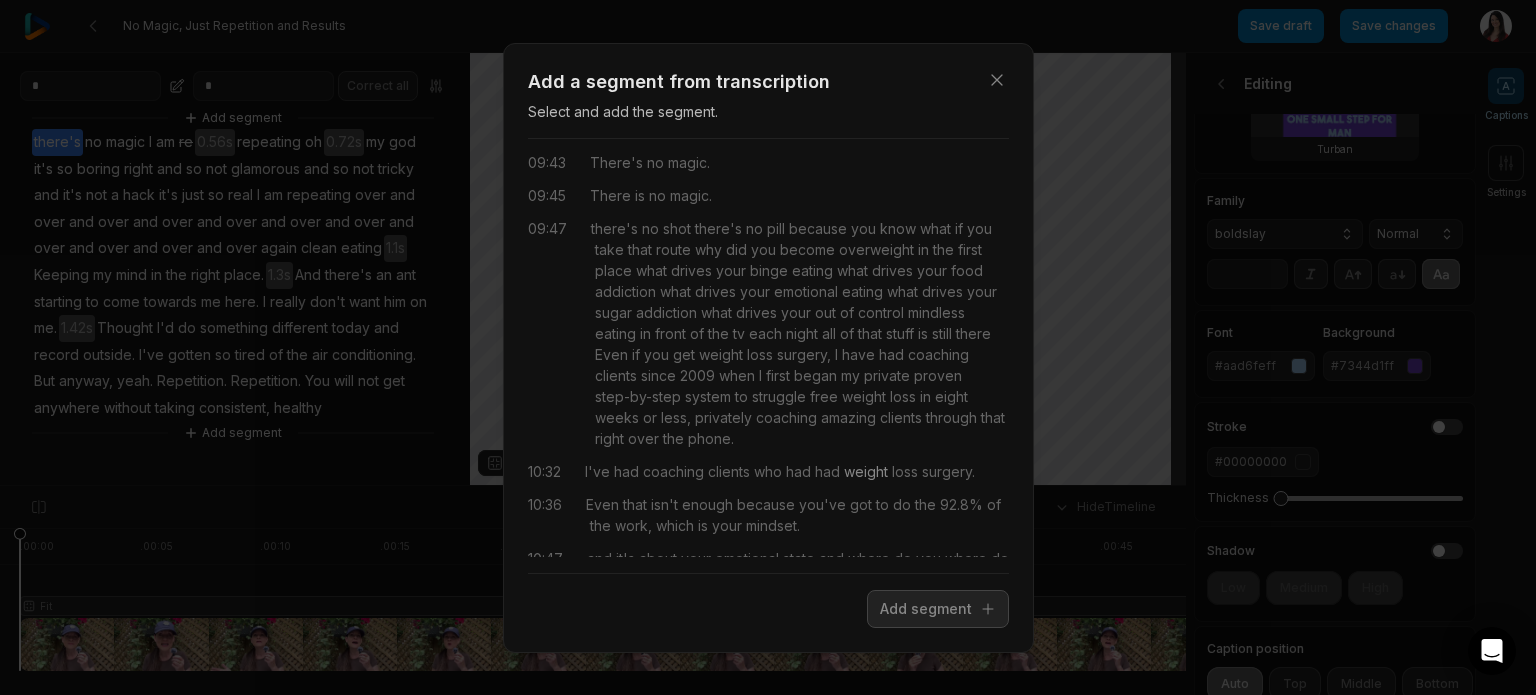scroll, scrollTop: 200, scrollLeft: 0, axis: vertical 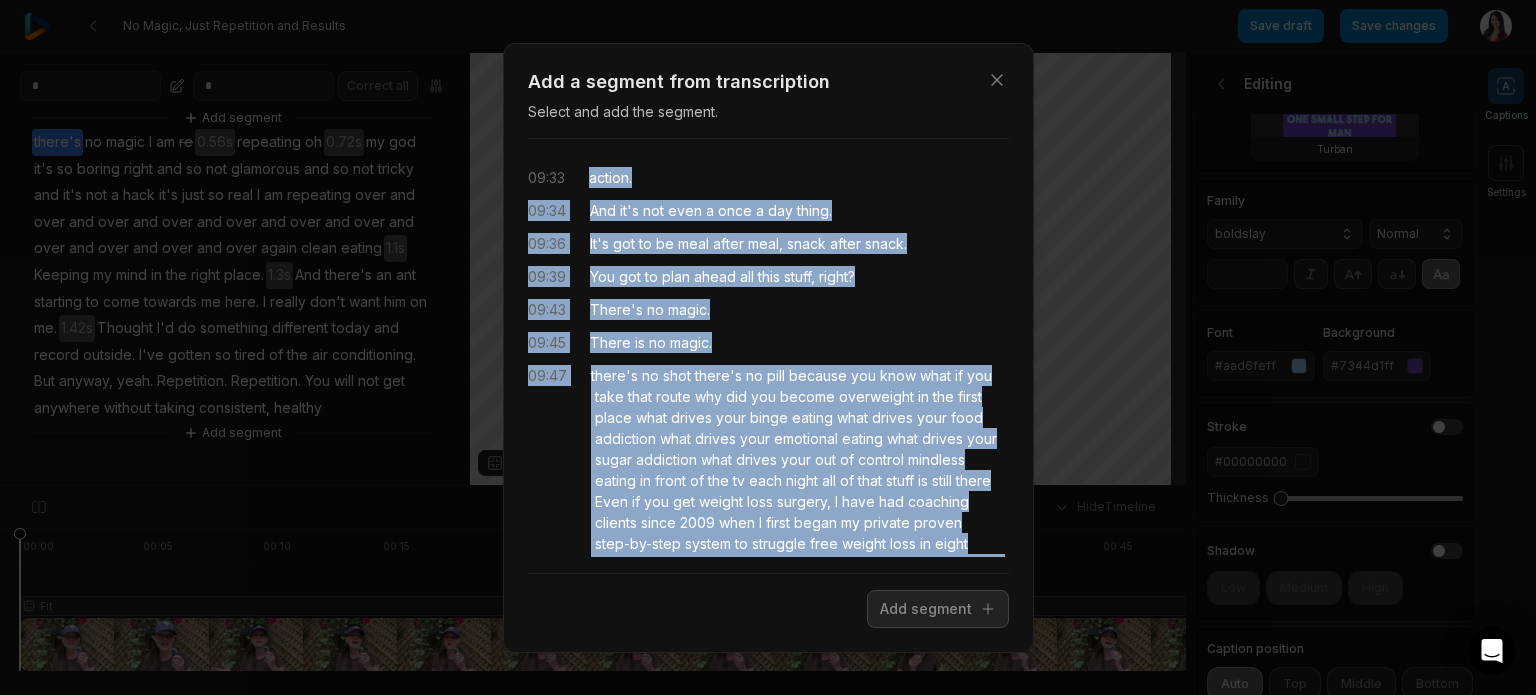 drag, startPoint x: 826, startPoint y: 471, endPoint x: 586, endPoint y: 178, distance: 378.7466 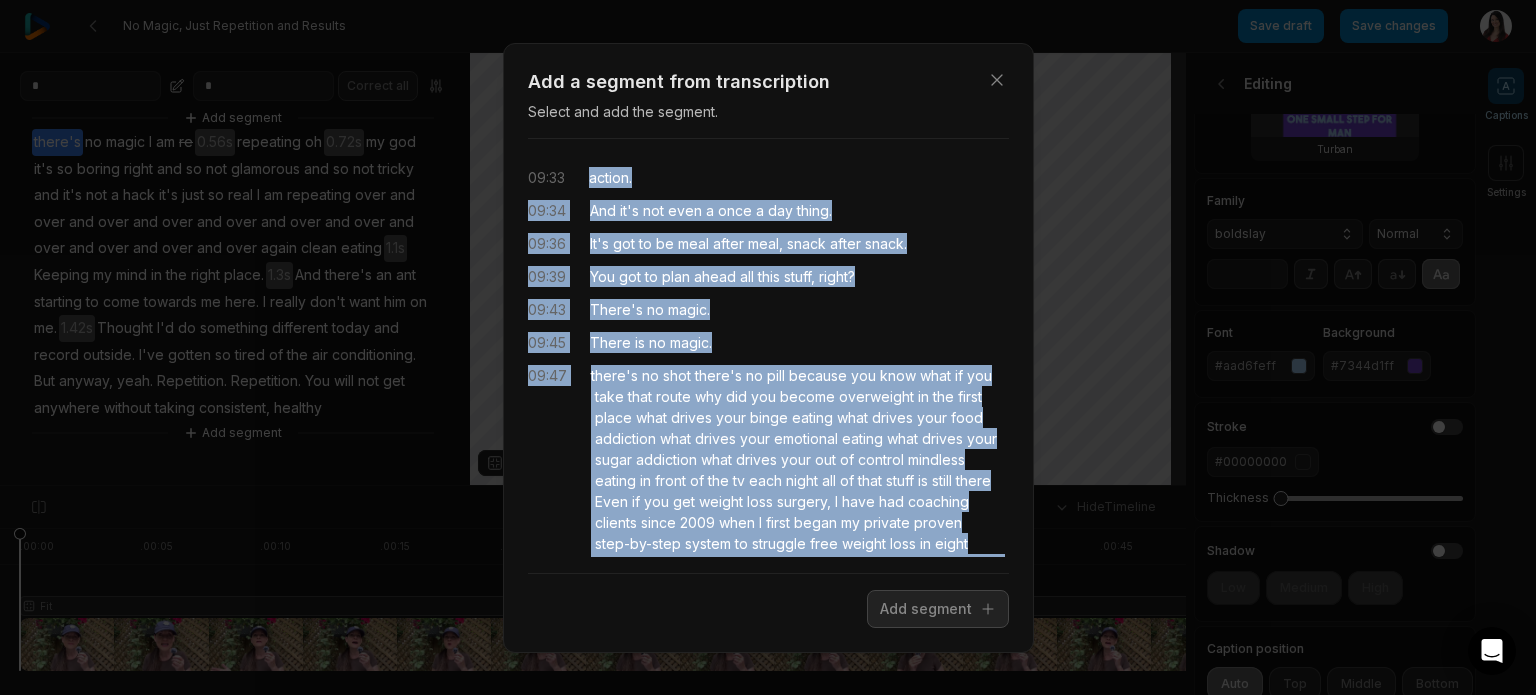 click on "09:33 action. 09:34 And   it's   not   even   a   once   a   day   thing. 09:36 It's   got   to   be   meal   after   meal,   snack   after   snack. 09:39 You   got   to   plan   ahead   all   this   stuff,   right? 09:43 There's   no   magic. 09:45 There   is   no   magic. 09:47 there's   no   shot   there's   no   pill   because   you   know   what   if   you   take   that   route   why   did   you   become   overweight   in   the   first   place   what   drives   your   binge   eating   what   drives   your   food   addiction   what   drives   your   emotional   eating   what   drives   your   sugar   addiction   what   drives   your   out   of   control   mindless   eating   in   front   of   the   tv   each   night   all   of   that   stuff   is   still   there   Even   if   you   get   weight   loss   surgery,   I   have   had   coaching   clients   since   2009   when   I   first   began" at bounding box center [768, 356] 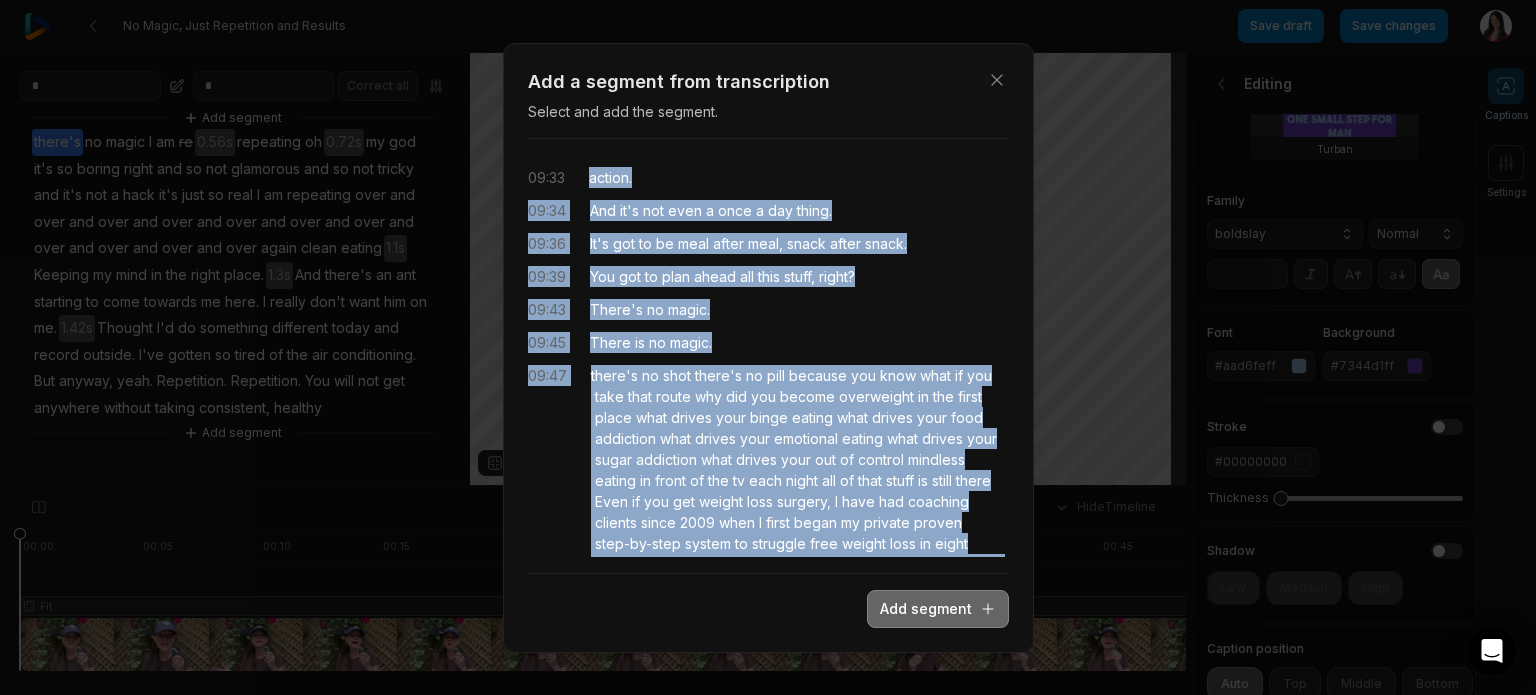 click on "Add segment" at bounding box center (938, 609) 